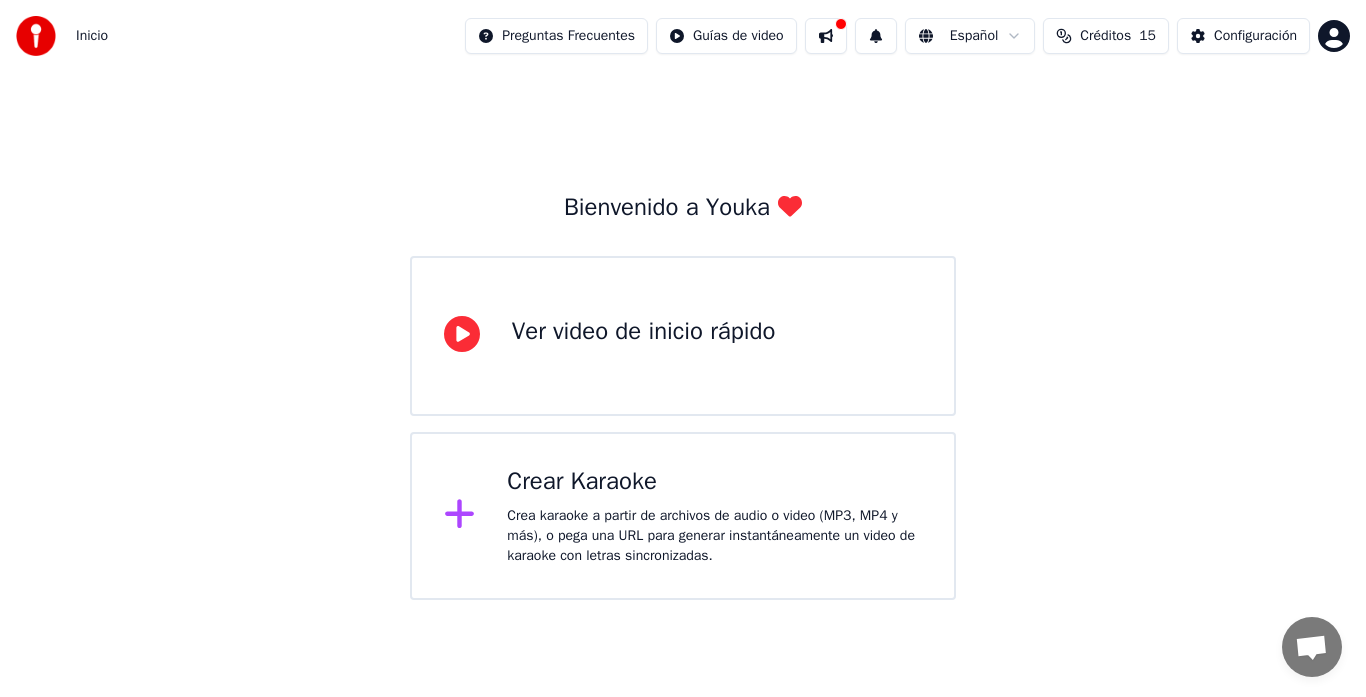 scroll, scrollTop: 0, scrollLeft: 0, axis: both 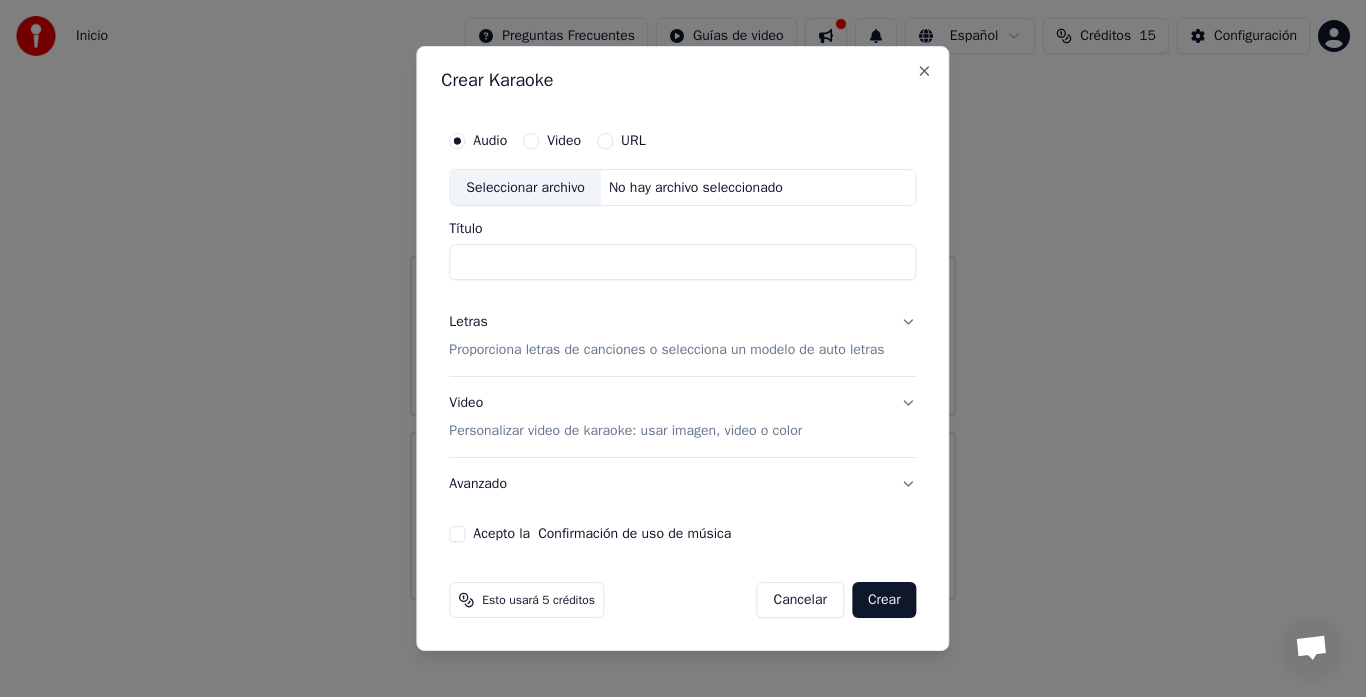 click on "Video" at bounding box center (531, 141) 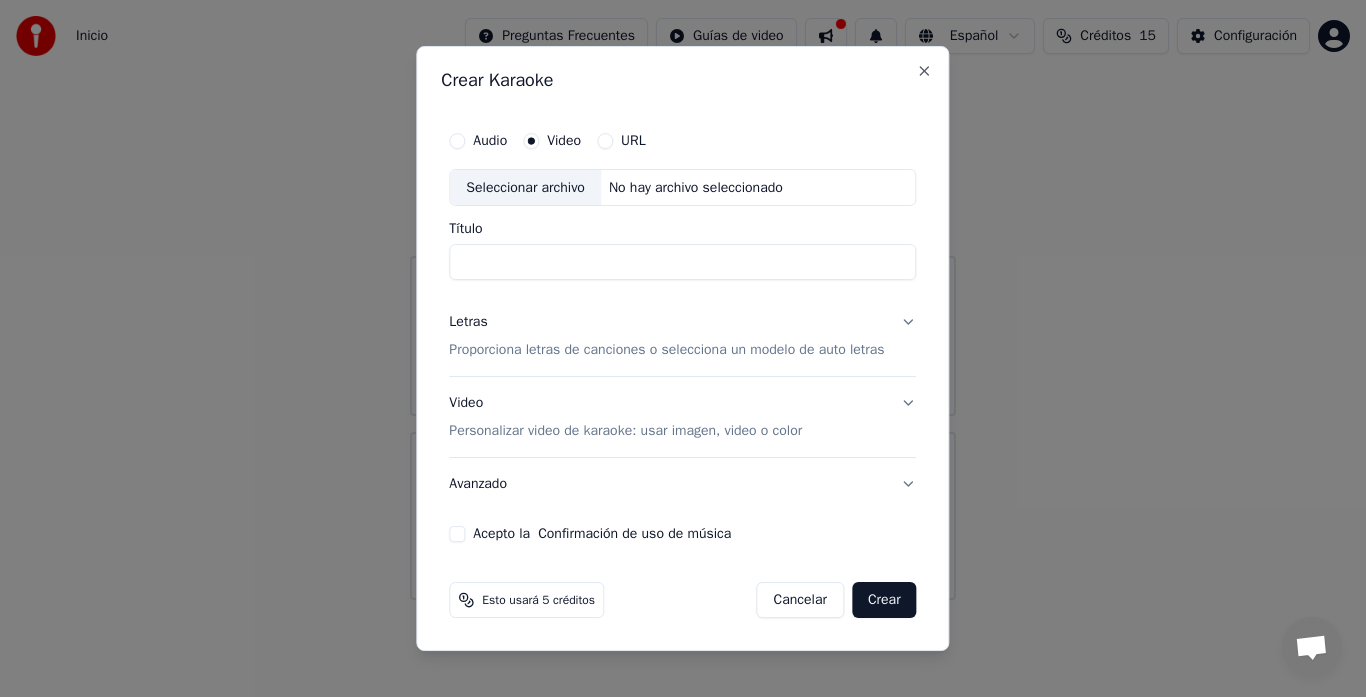 click on "URL" at bounding box center [605, 141] 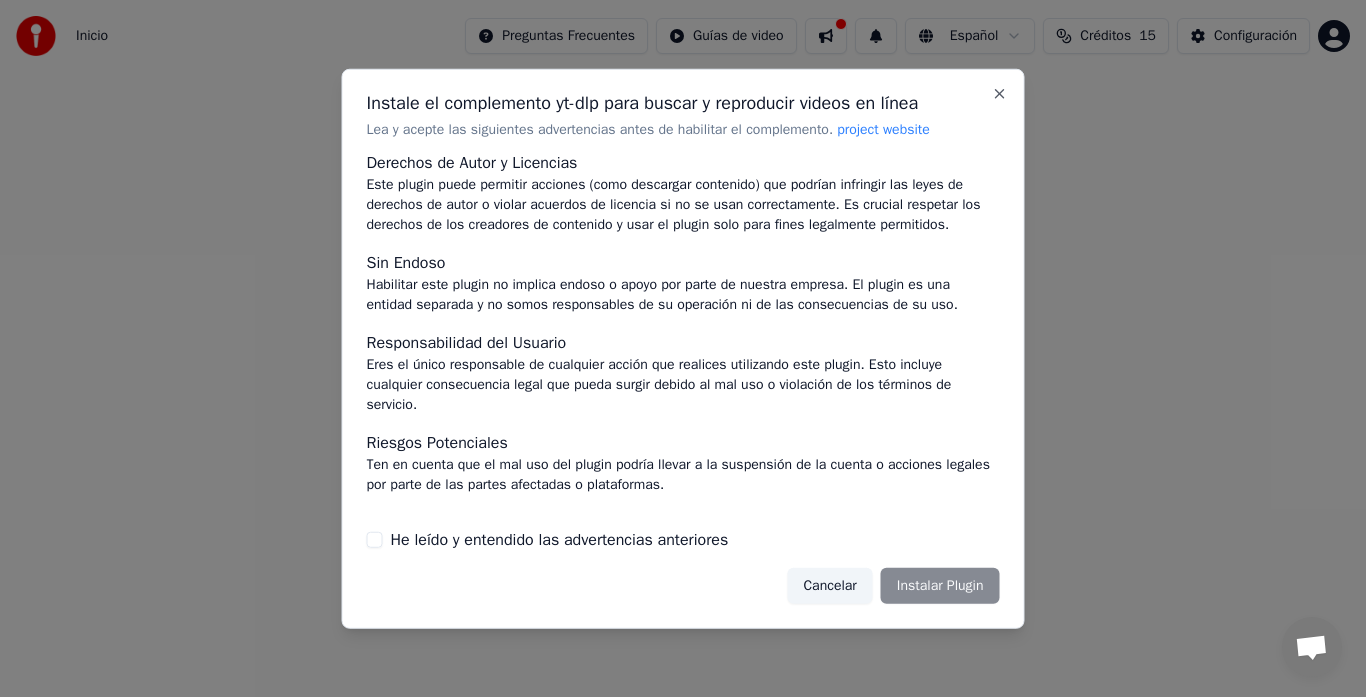 scroll, scrollTop: 155, scrollLeft: 0, axis: vertical 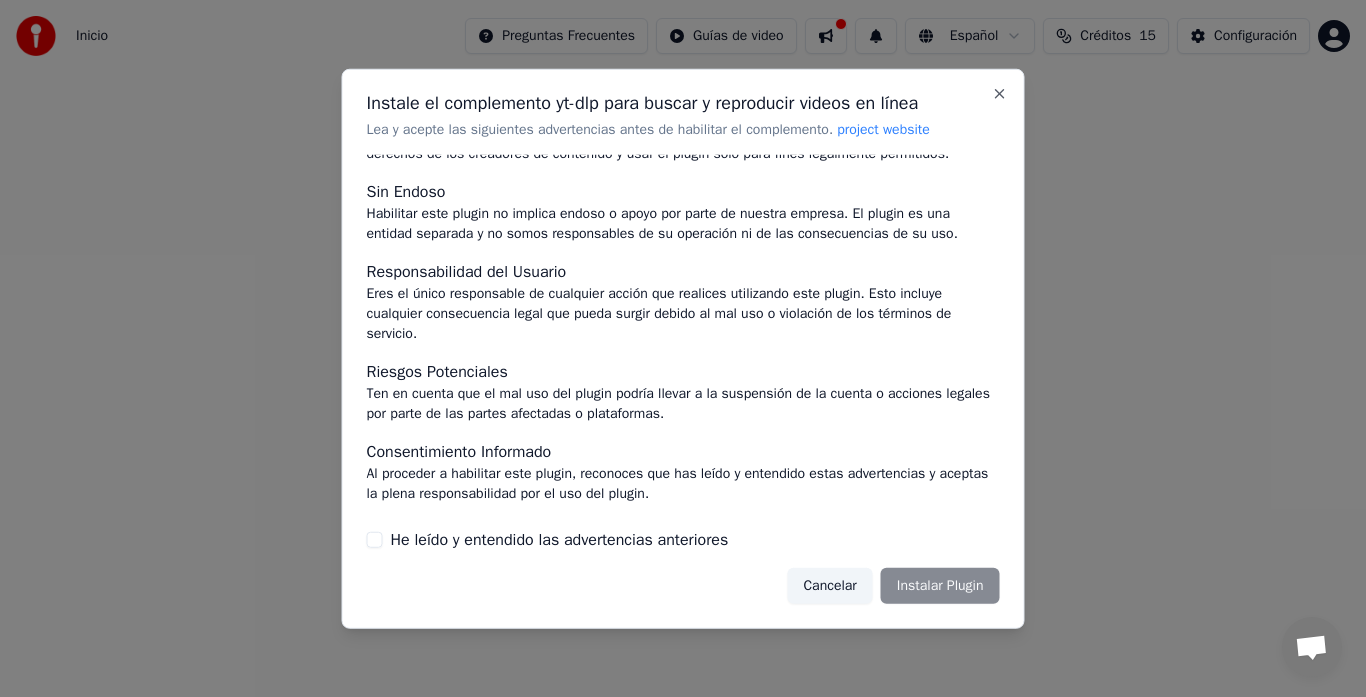 click on "He leído y entendido las advertencias anteriores" at bounding box center (683, 540) 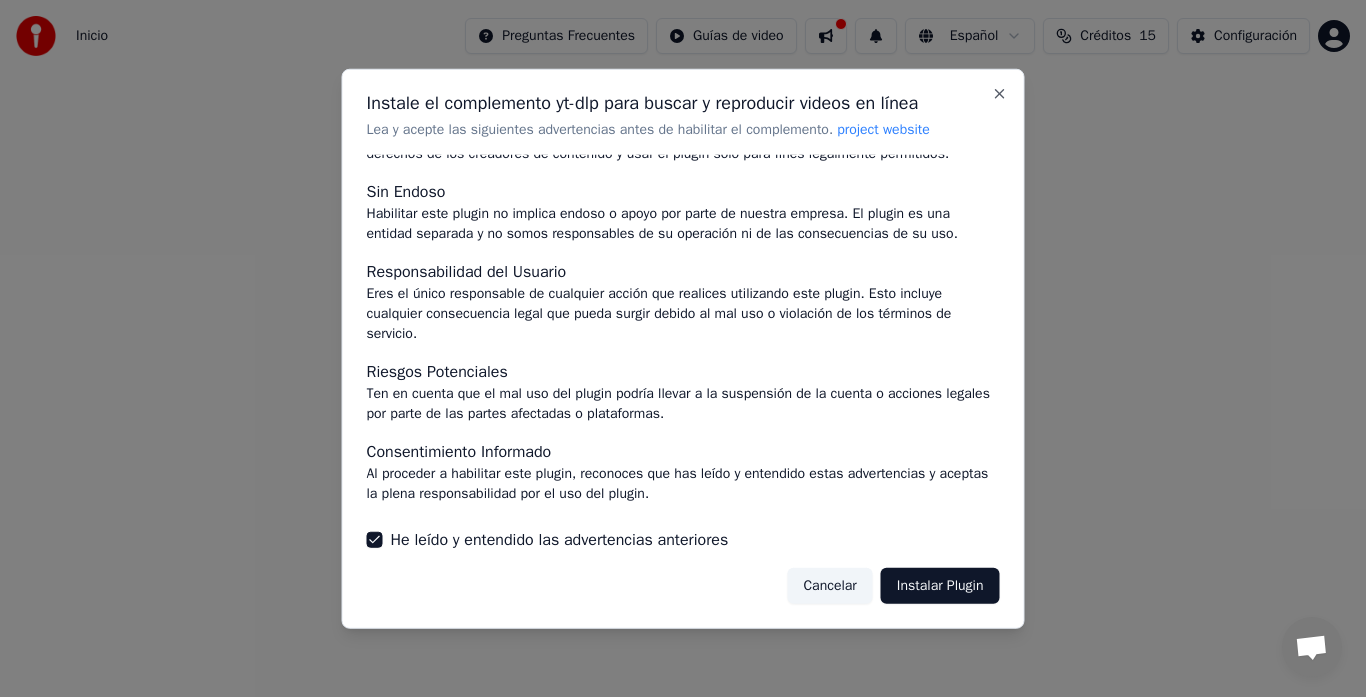 click at bounding box center (683, 348) 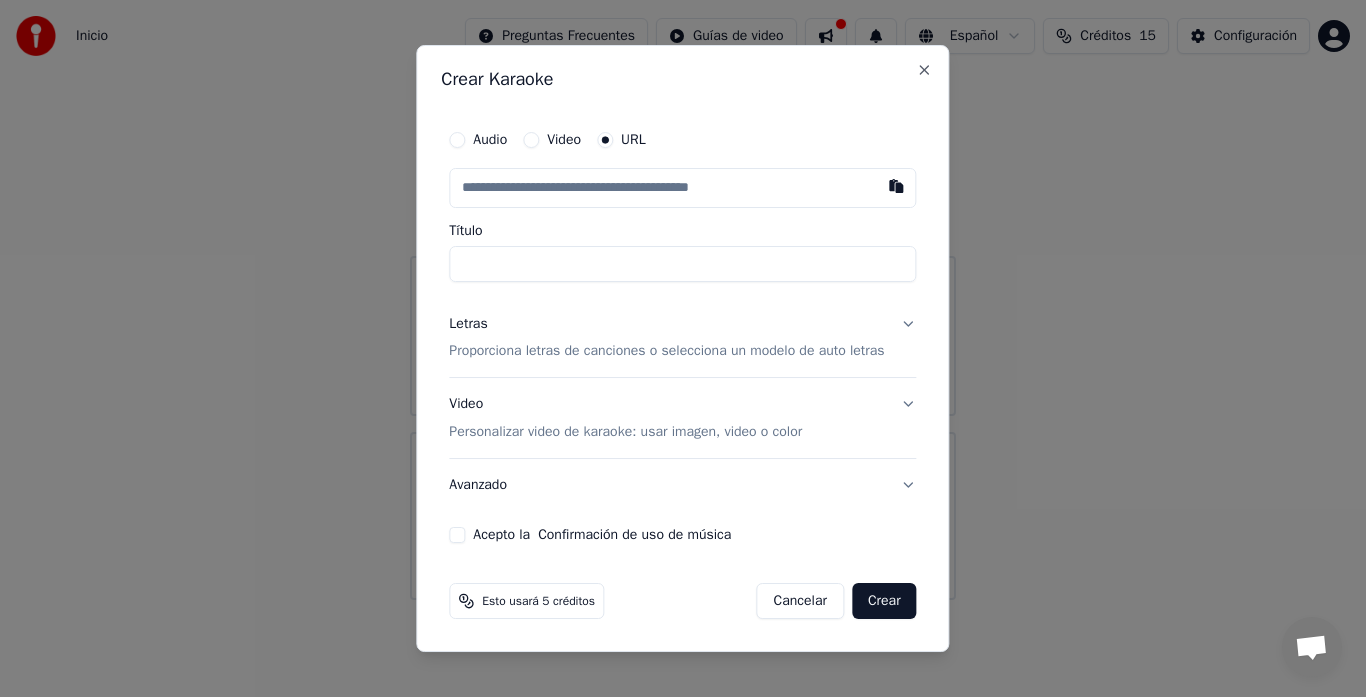 drag, startPoint x: 487, startPoint y: 153, endPoint x: 492, endPoint y: 186, distance: 33.37664 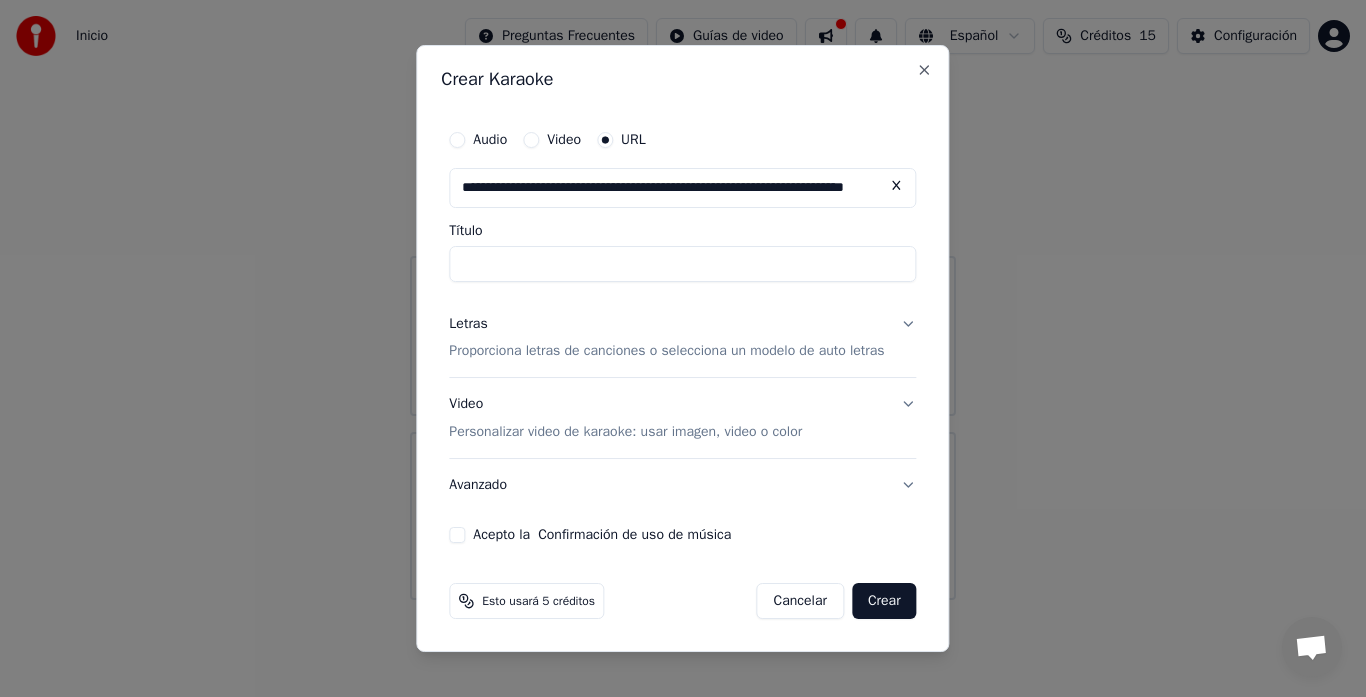scroll, scrollTop: 0, scrollLeft: 90, axis: horizontal 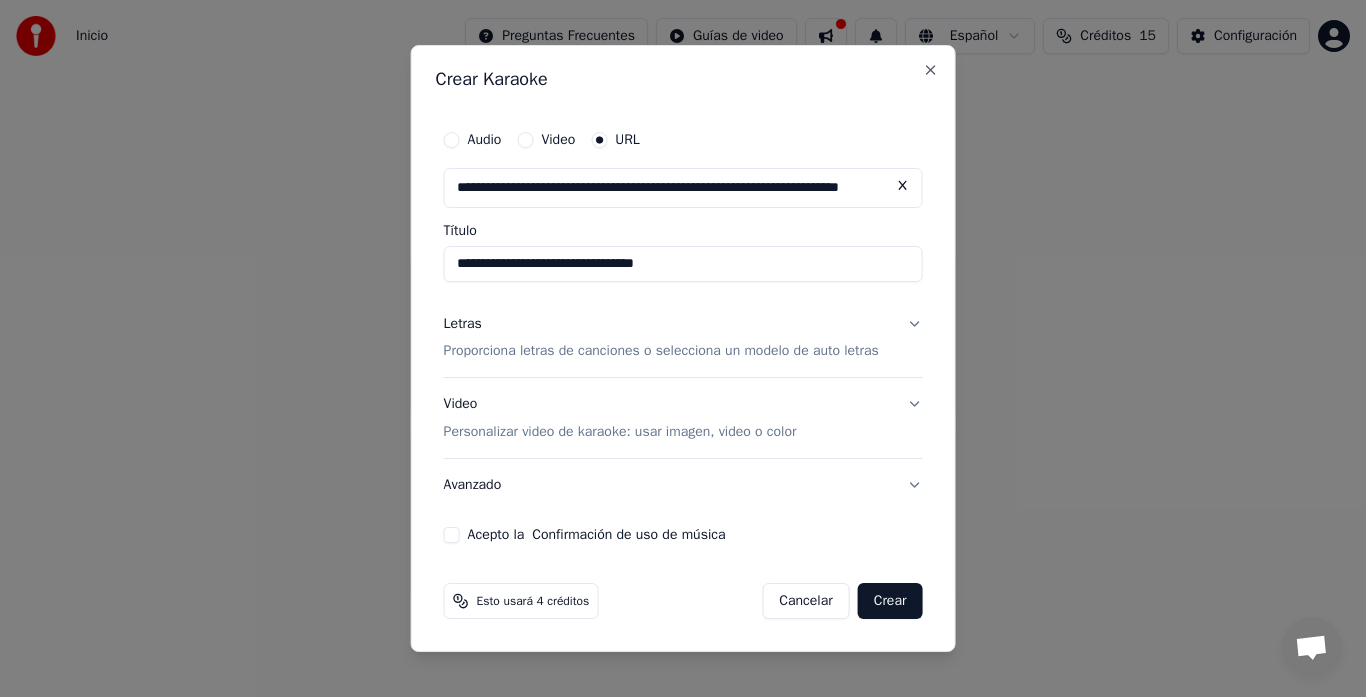 type on "**********" 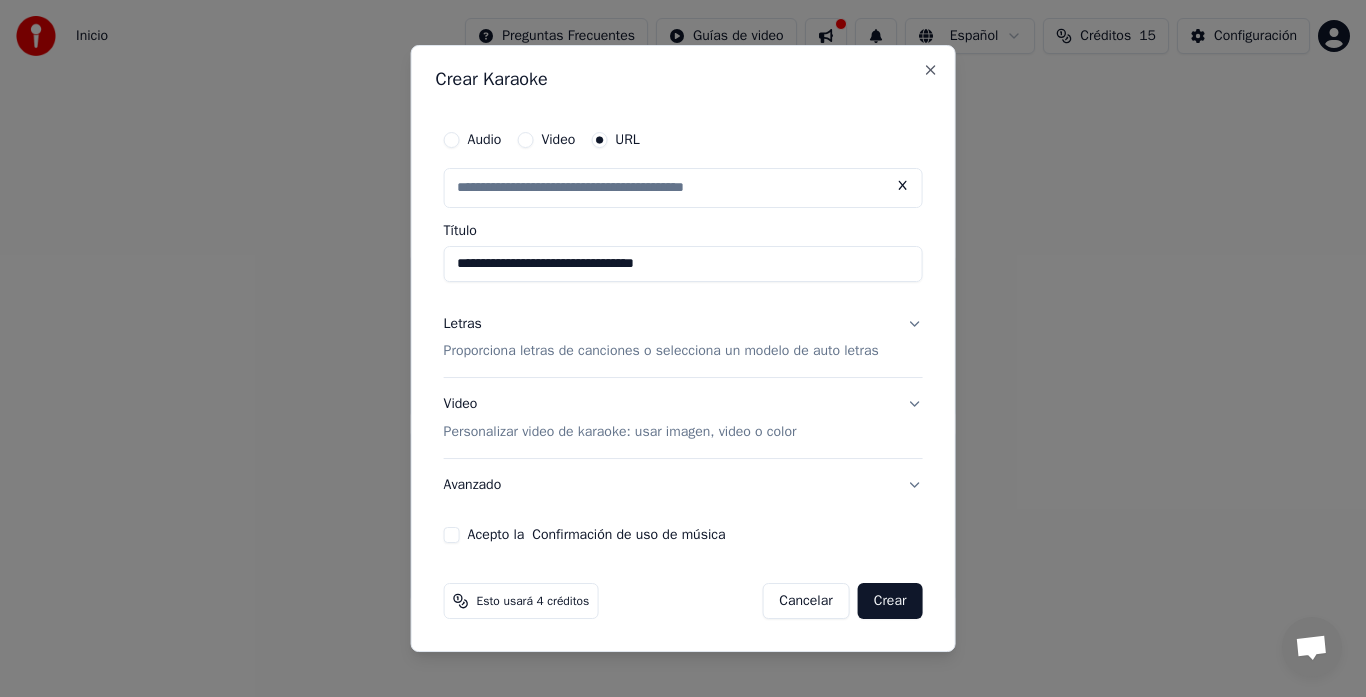 click on "Acepto la   Confirmación de uso de música" at bounding box center [452, 535] 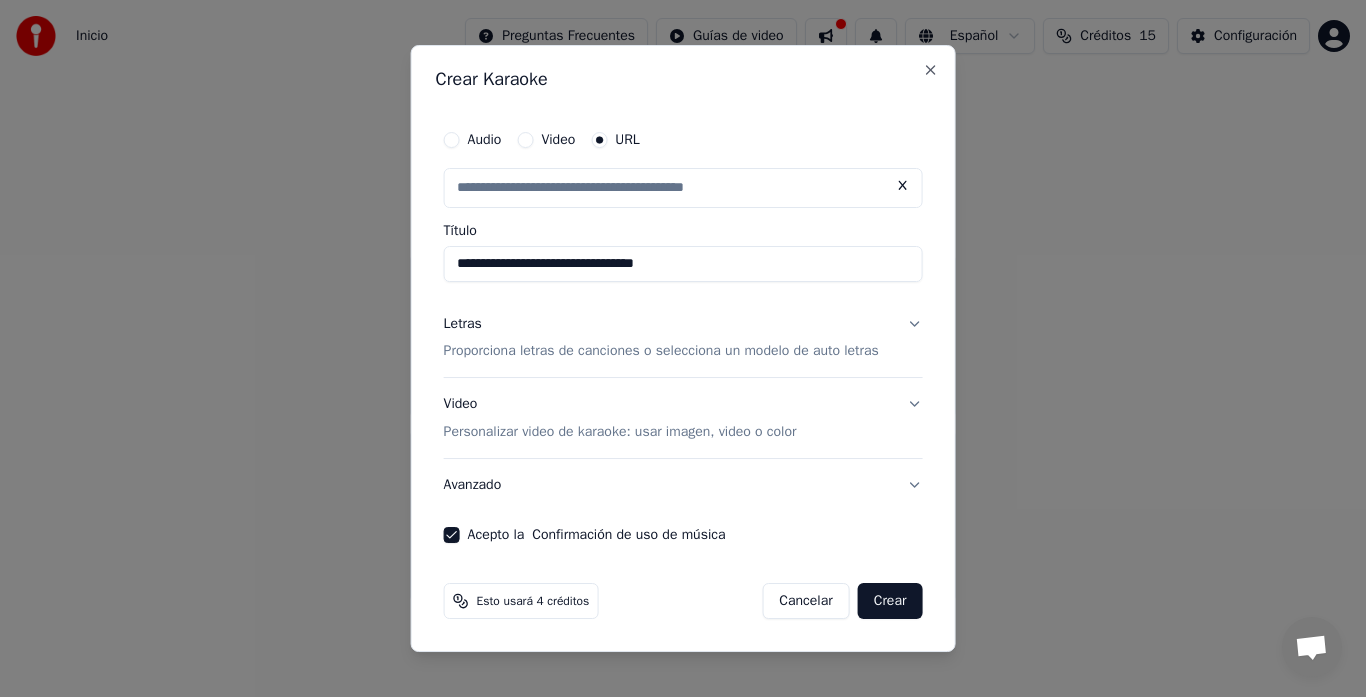 click on "Crear" at bounding box center (890, 601) 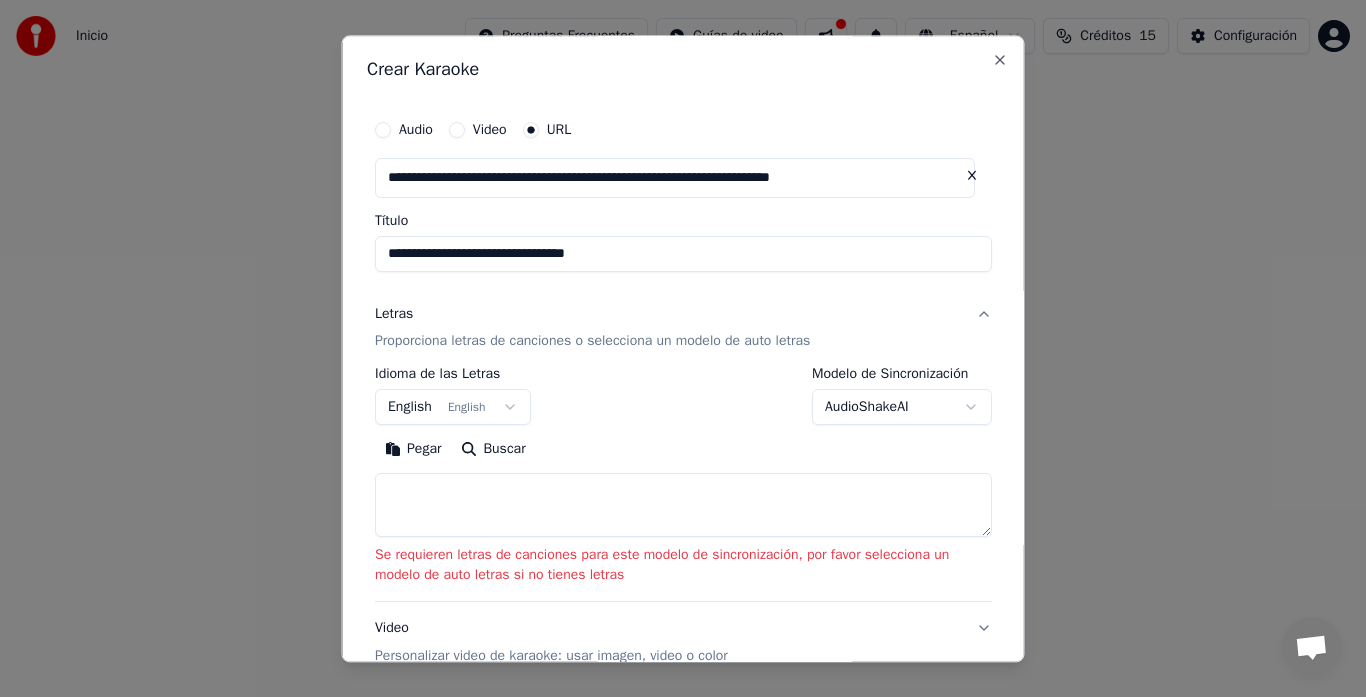 click at bounding box center (683, 506) 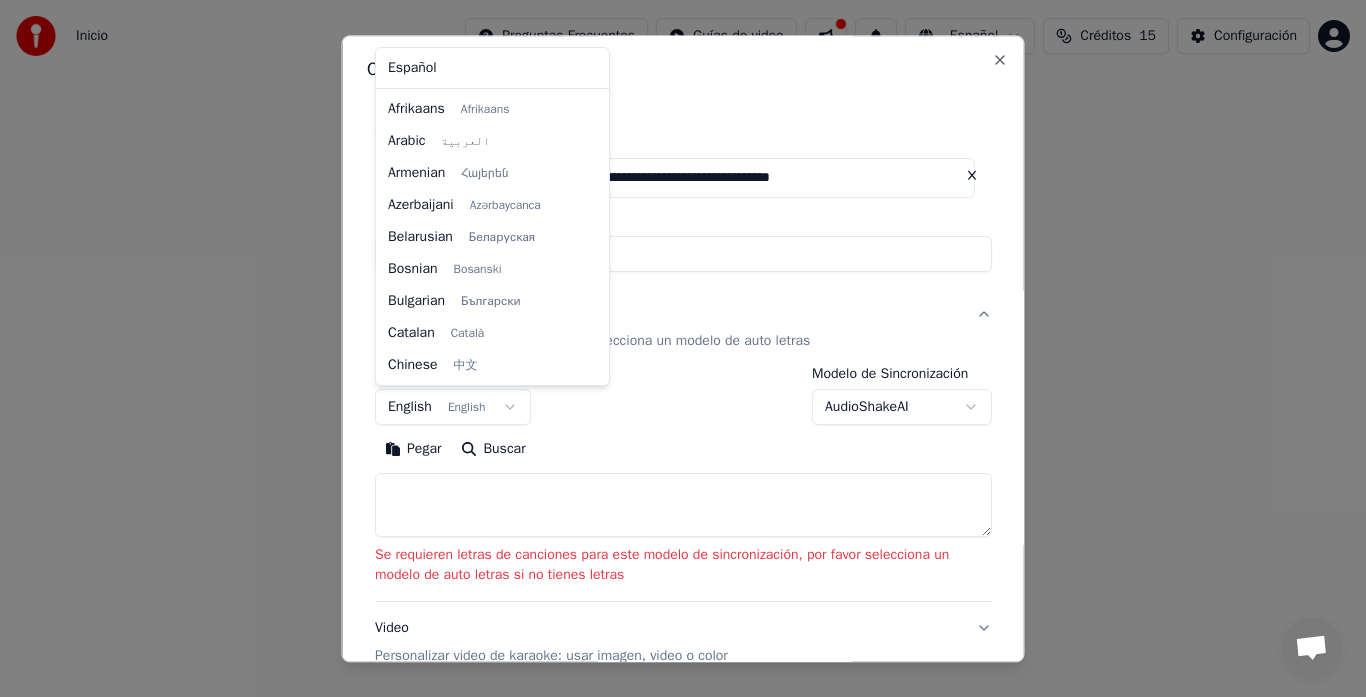 scroll, scrollTop: 0, scrollLeft: 0, axis: both 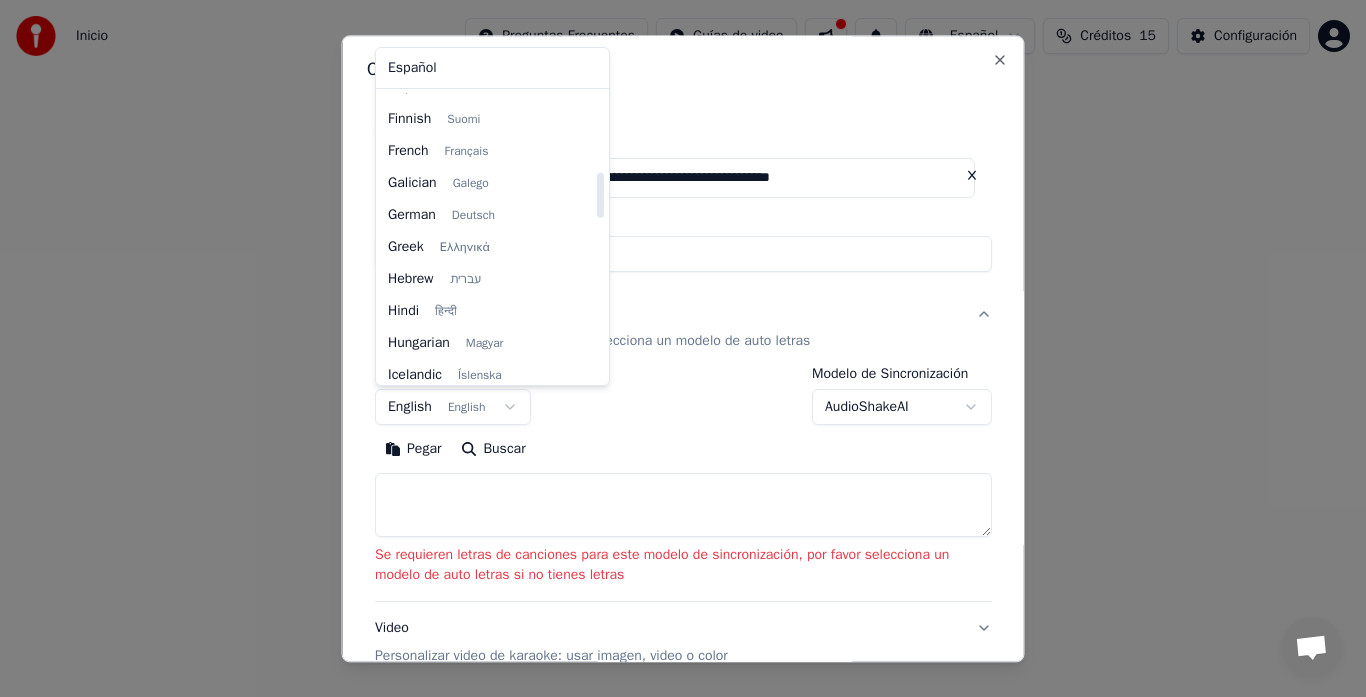 drag, startPoint x: 602, startPoint y: 350, endPoint x: 634, endPoint y: 188, distance: 165.13025 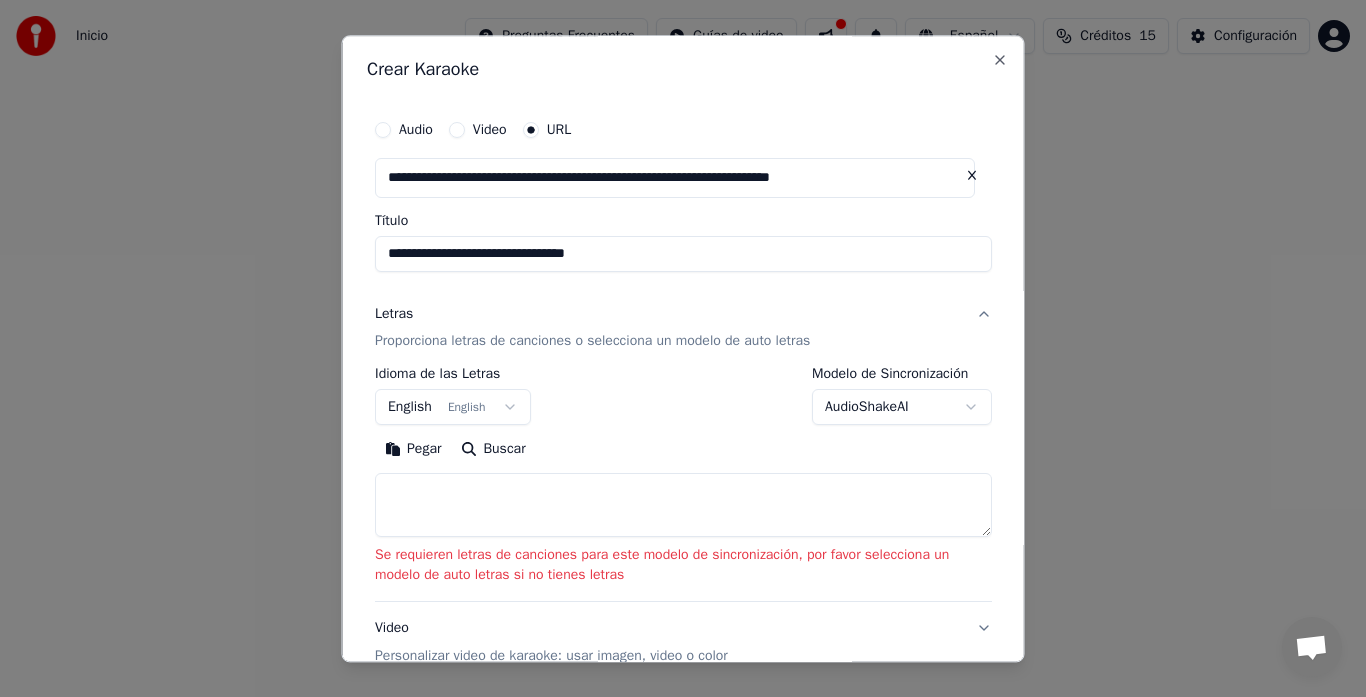 click on "English English" at bounding box center [453, 408] 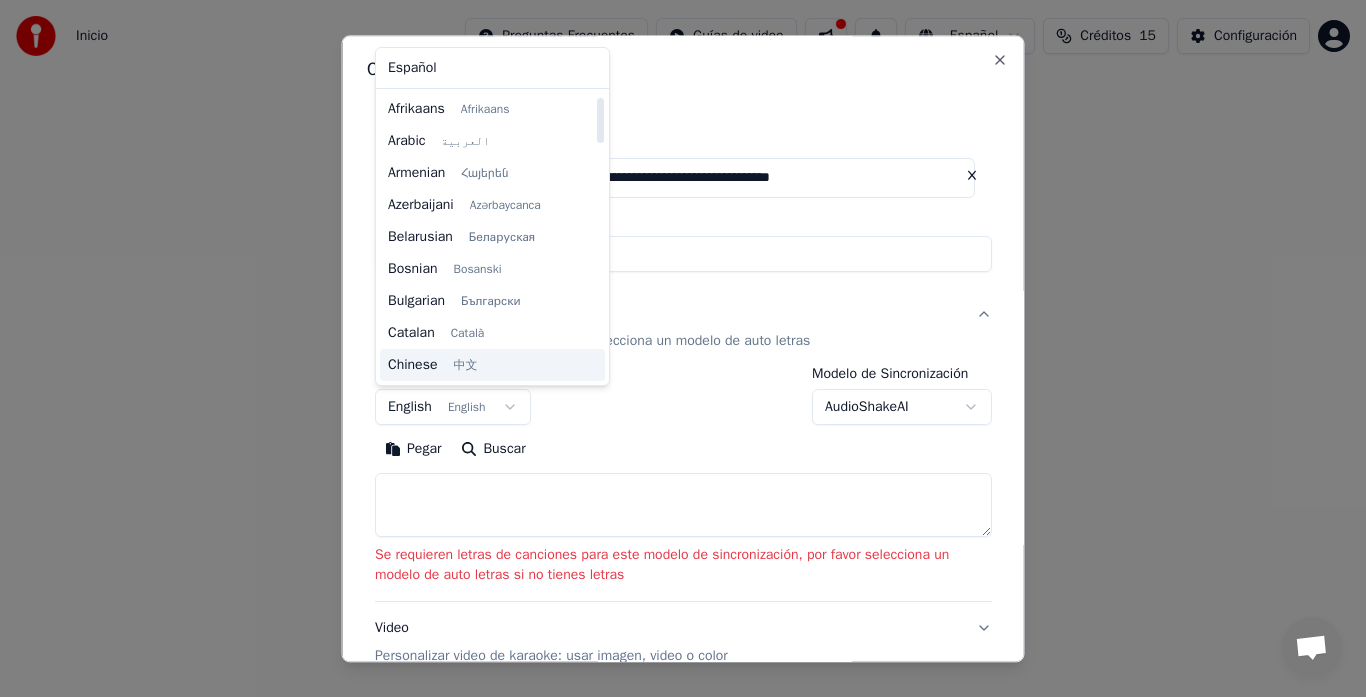 scroll, scrollTop: 0, scrollLeft: 0, axis: both 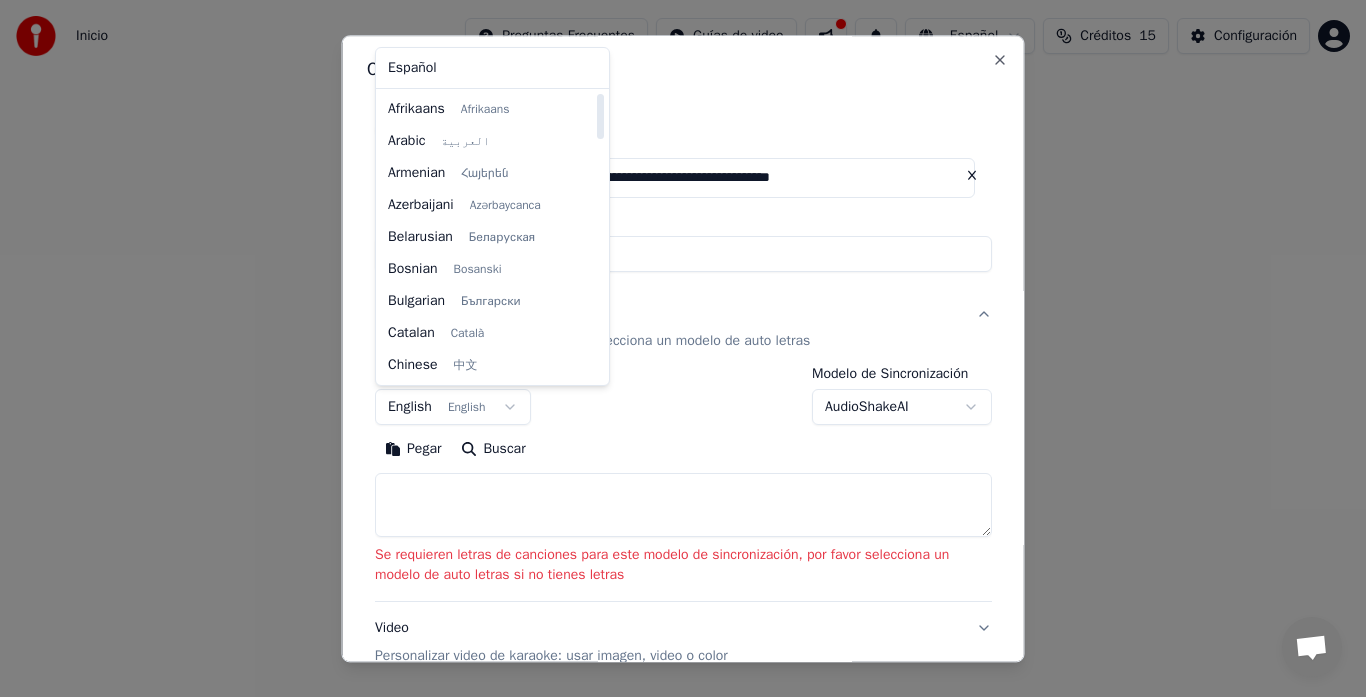 select on "**" 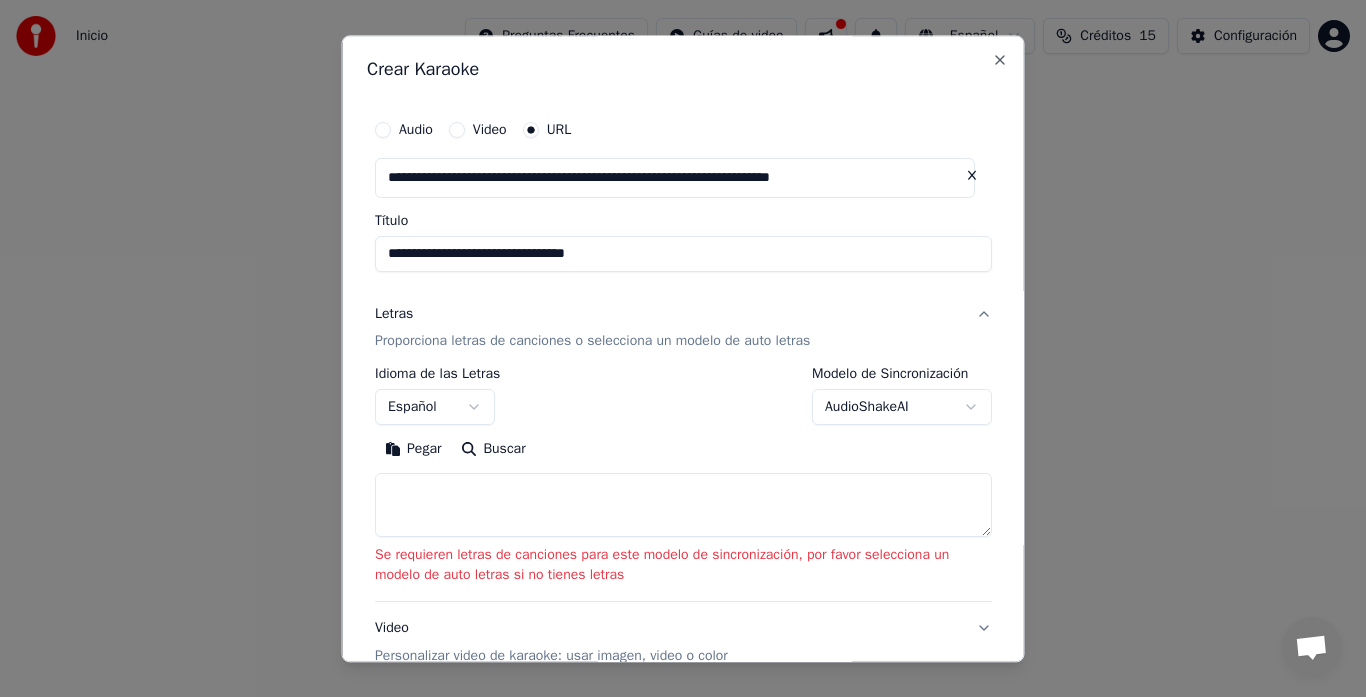 click at bounding box center [683, 506] 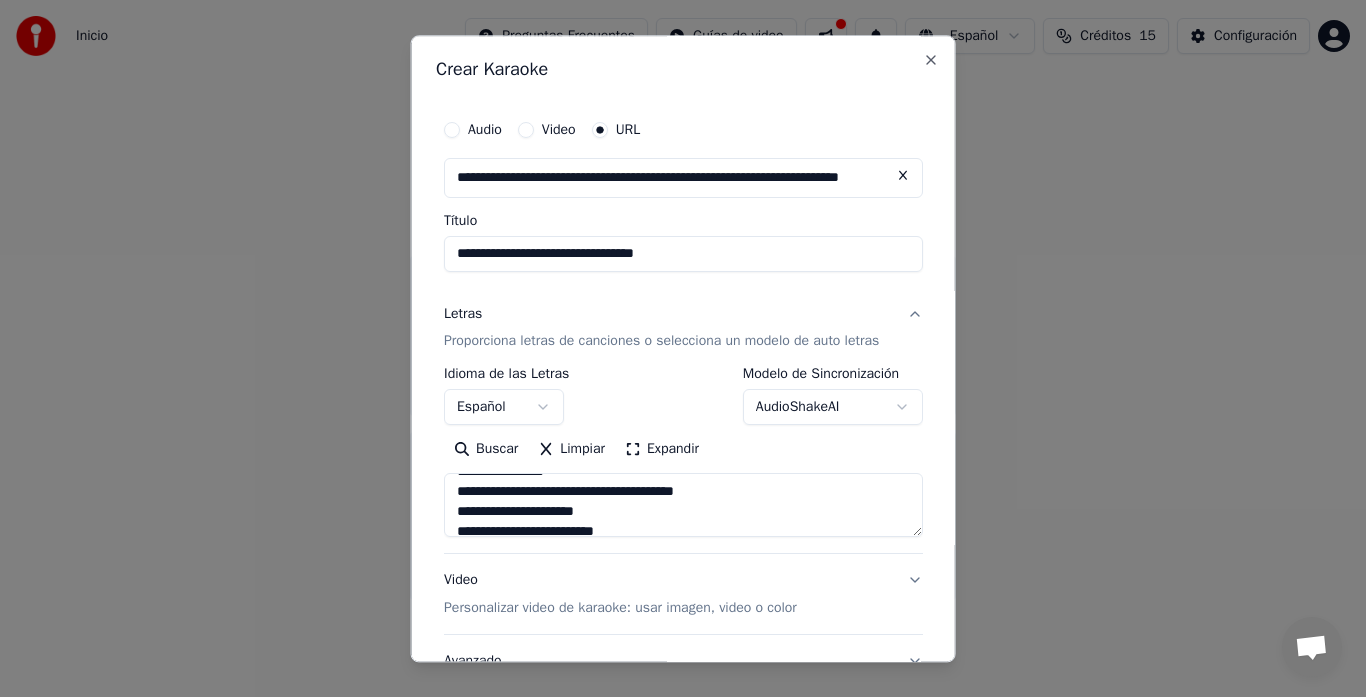 scroll, scrollTop: 2152, scrollLeft: 0, axis: vertical 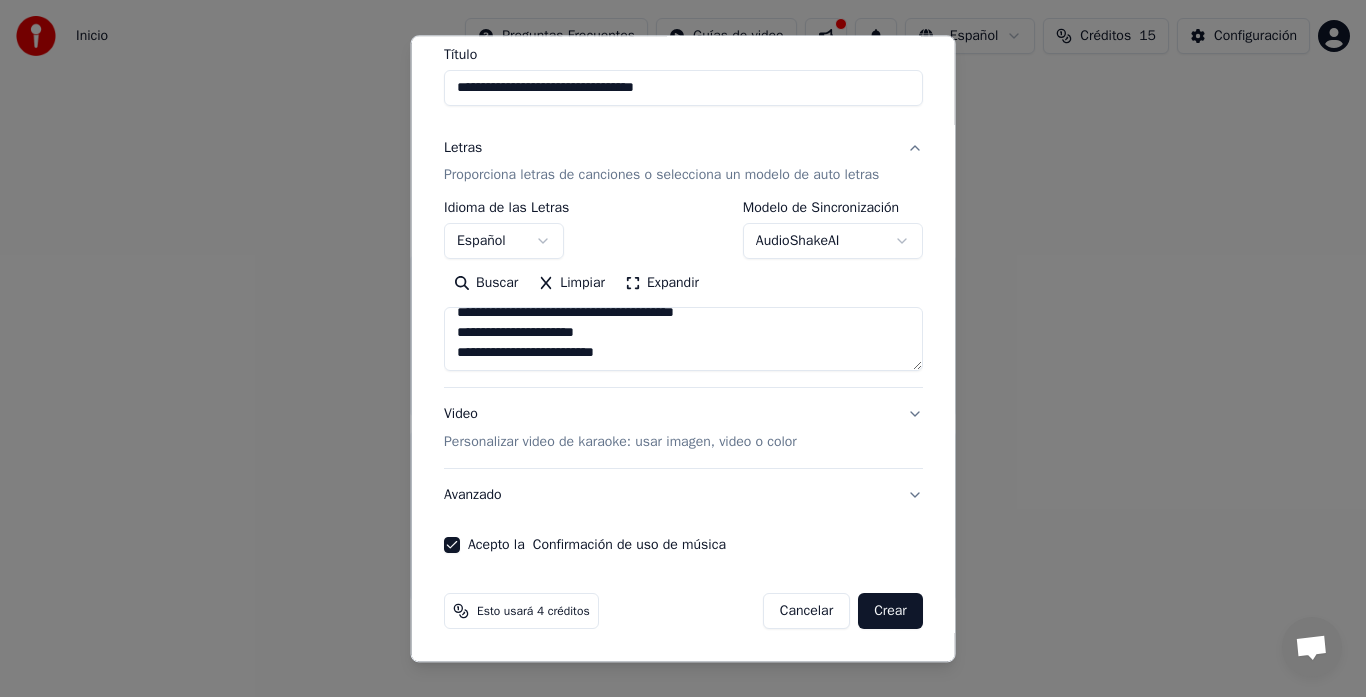 type on "**********" 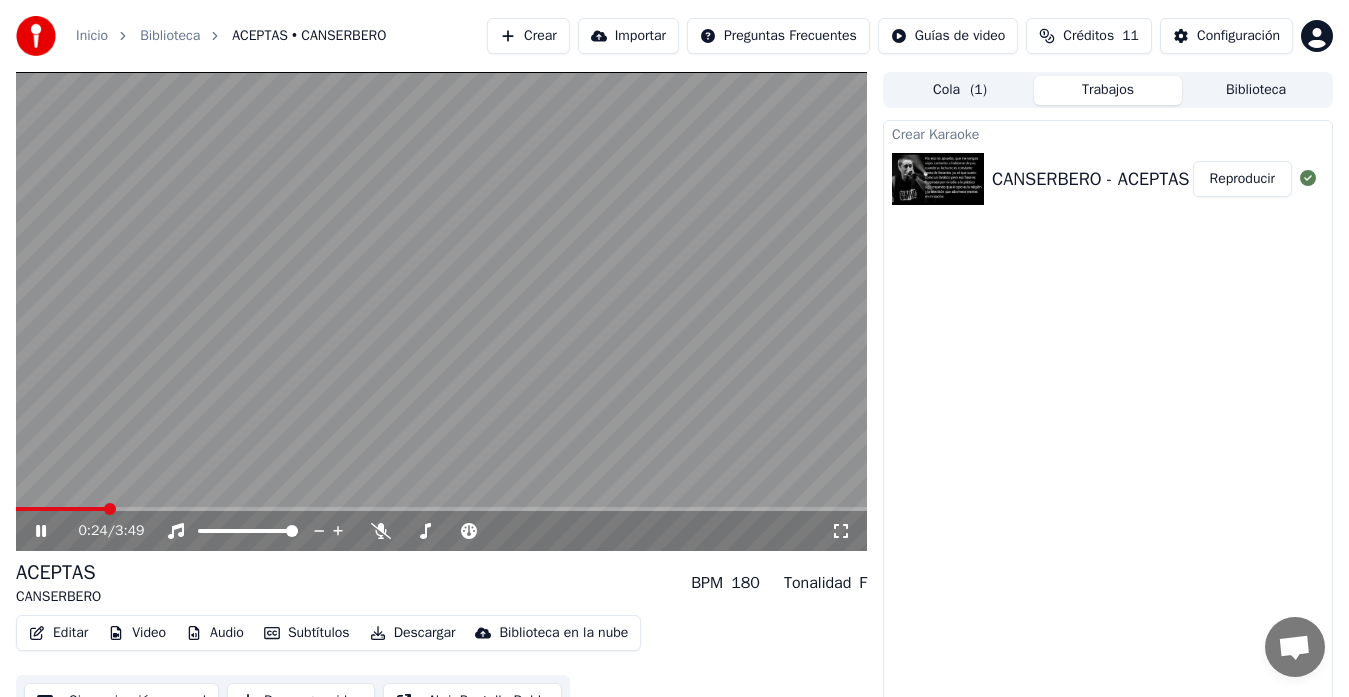 click 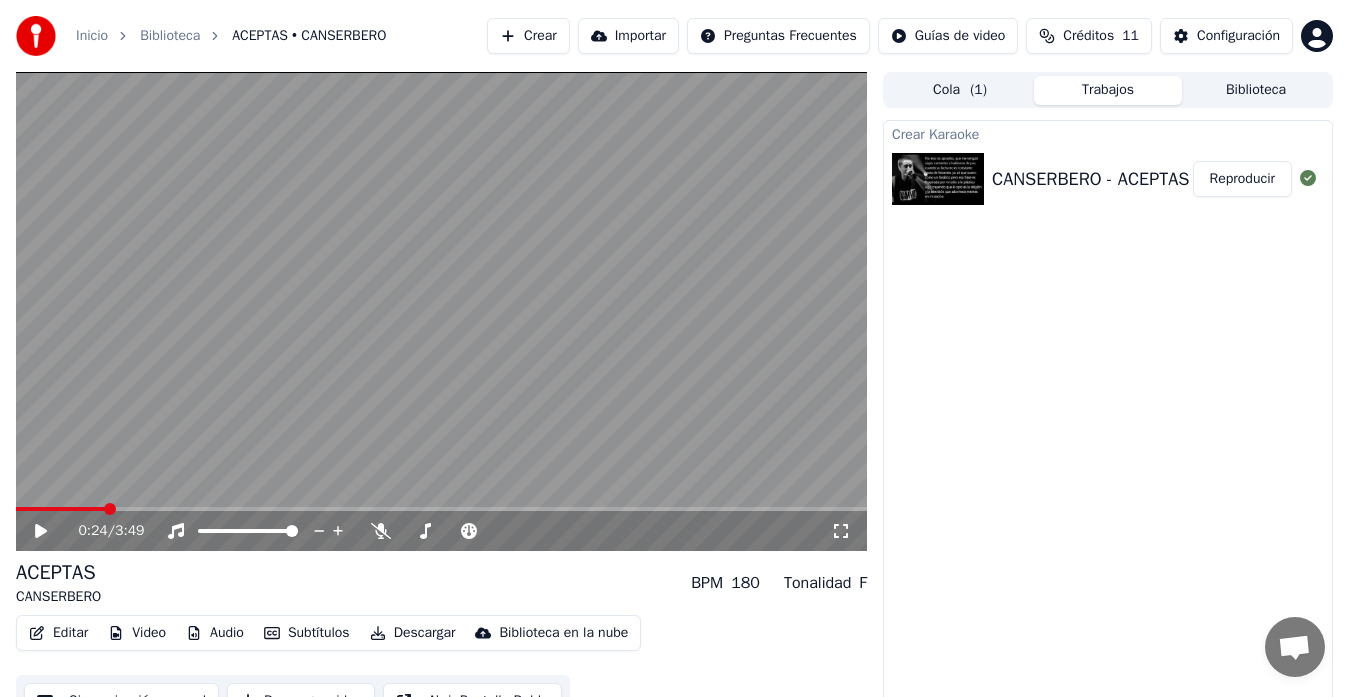 click on "Descargar" at bounding box center [413, 633] 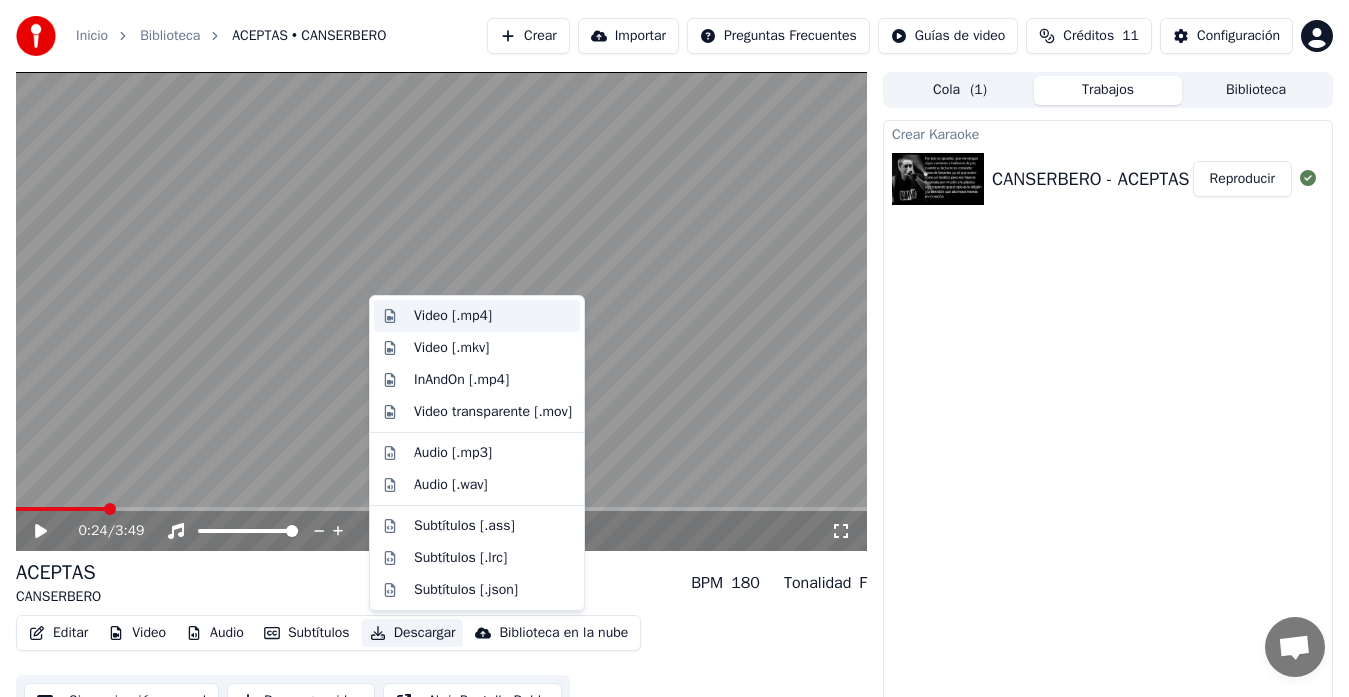 click on "Video [.mp4]" at bounding box center [453, 316] 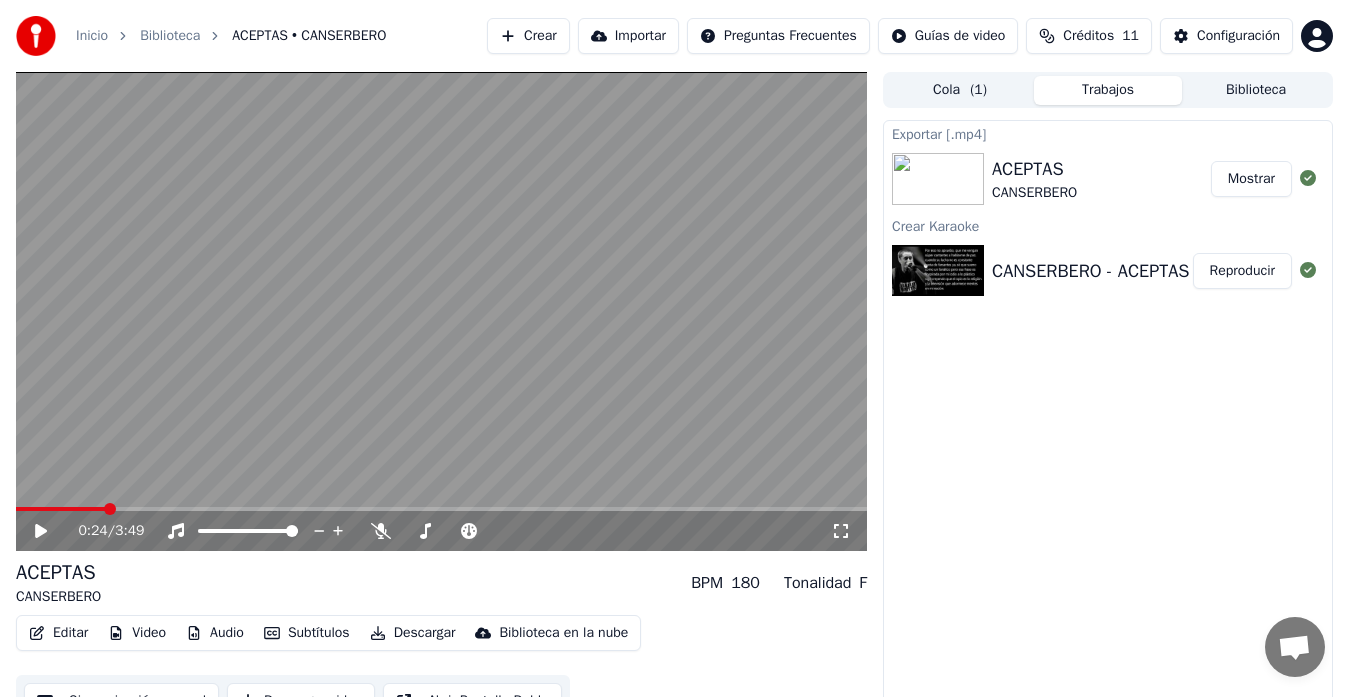 click on "Mostrar" at bounding box center [1251, 179] 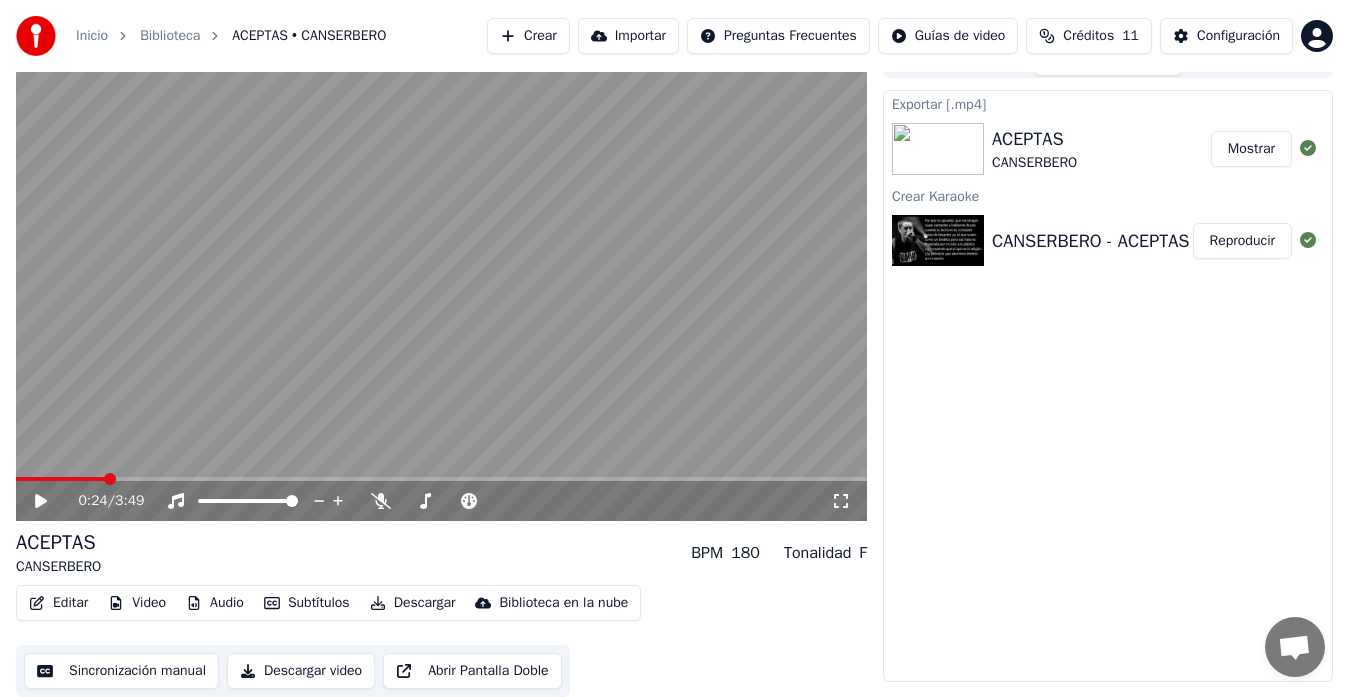scroll, scrollTop: 0, scrollLeft: 0, axis: both 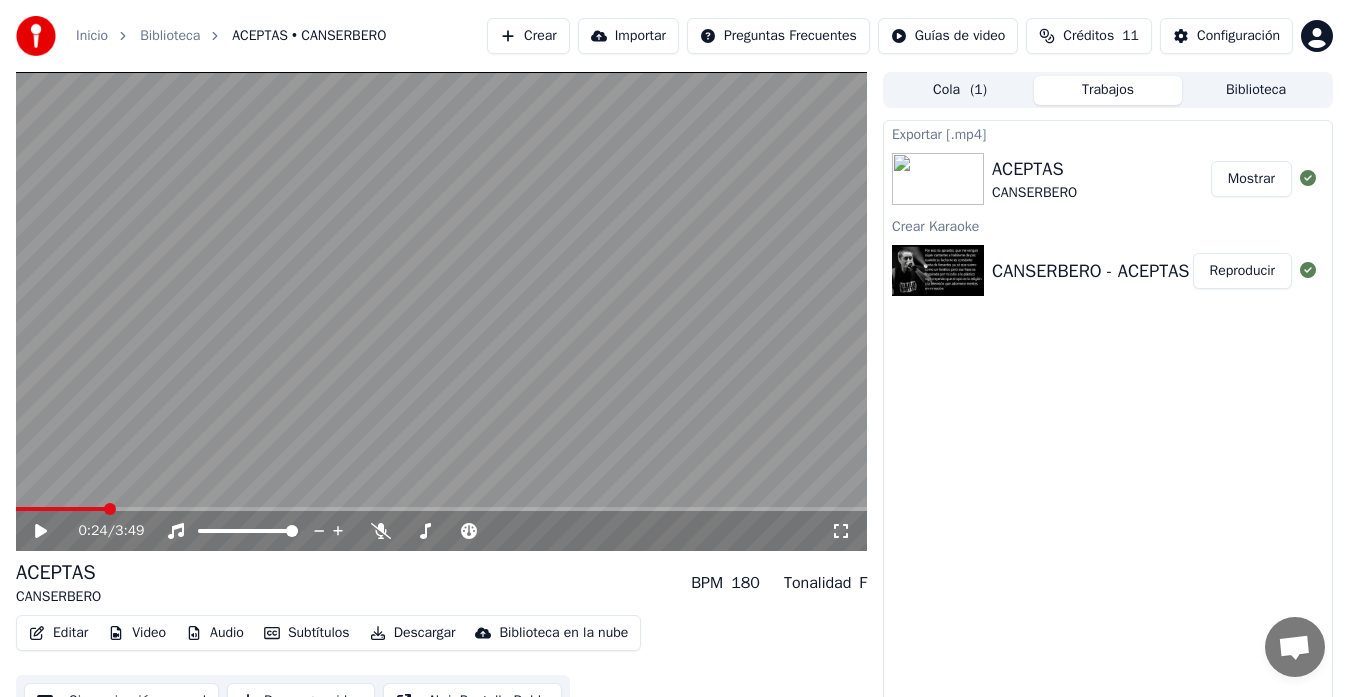 click on "Editar" at bounding box center [58, 633] 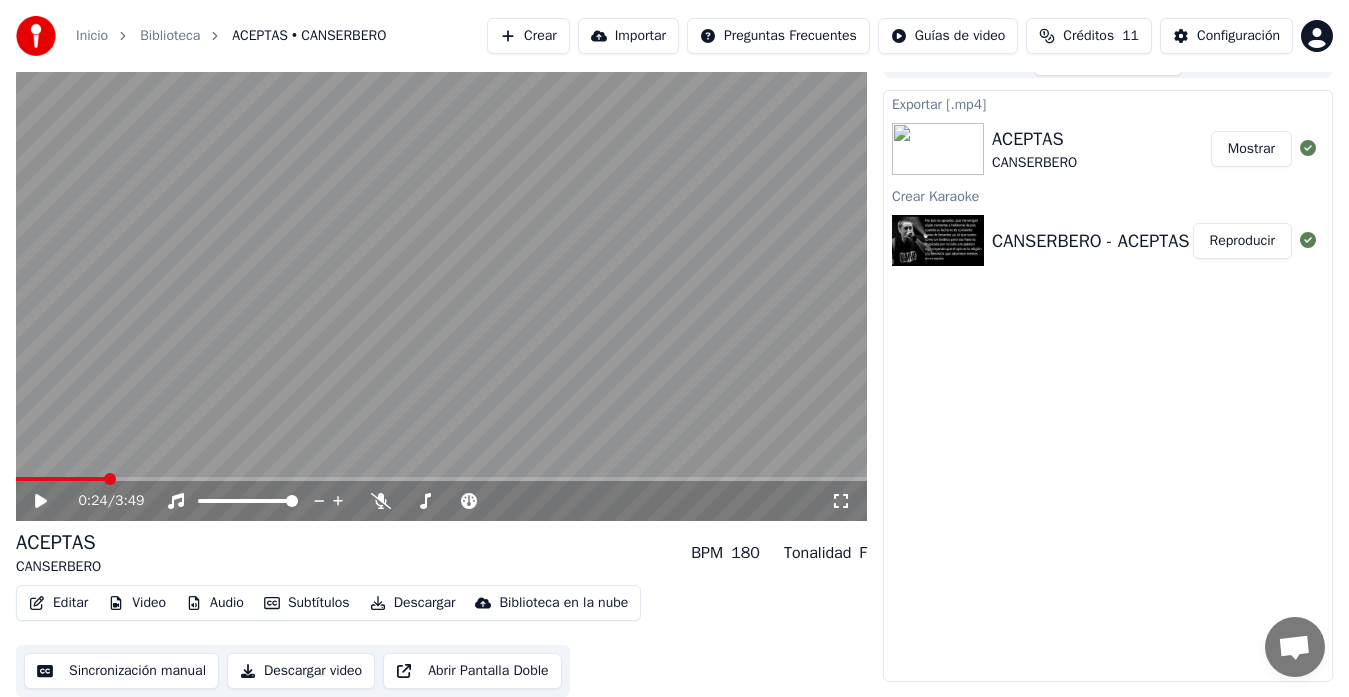 scroll, scrollTop: 0, scrollLeft: 0, axis: both 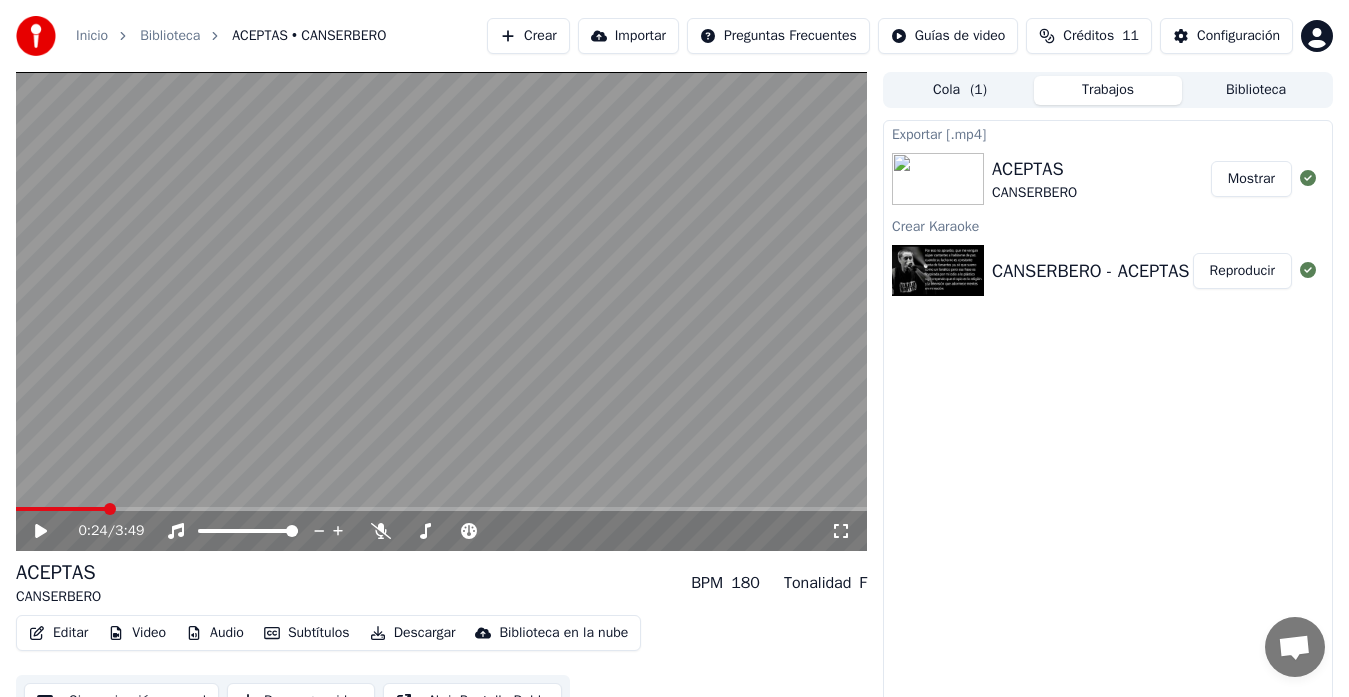 click on "Crear" at bounding box center (528, 36) 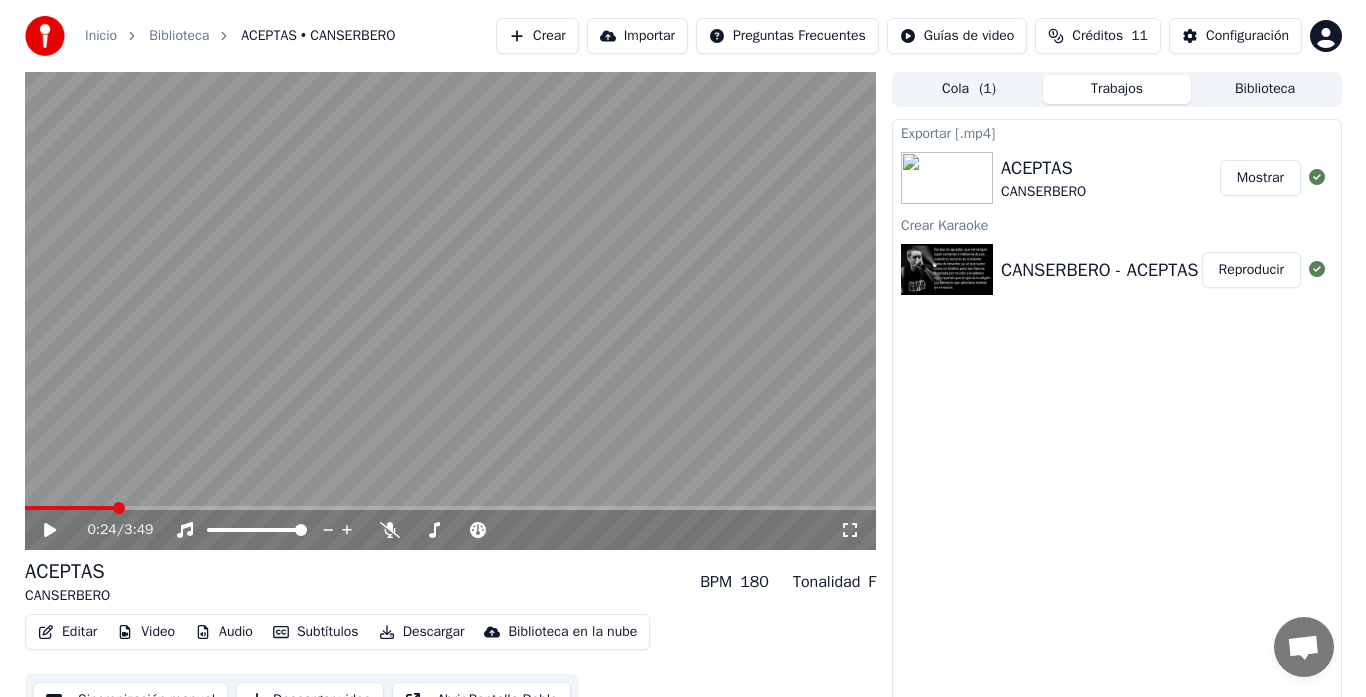 scroll, scrollTop: 0, scrollLeft: 0, axis: both 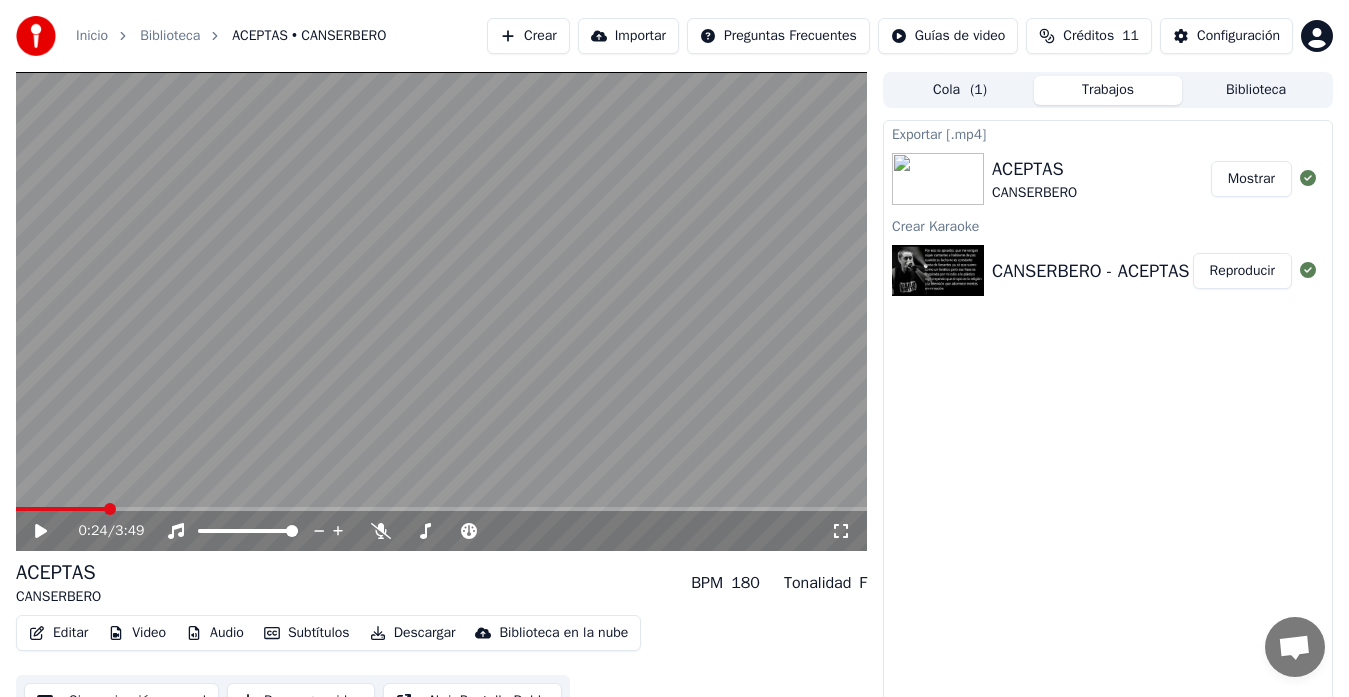 click on "Crear" at bounding box center (528, 36) 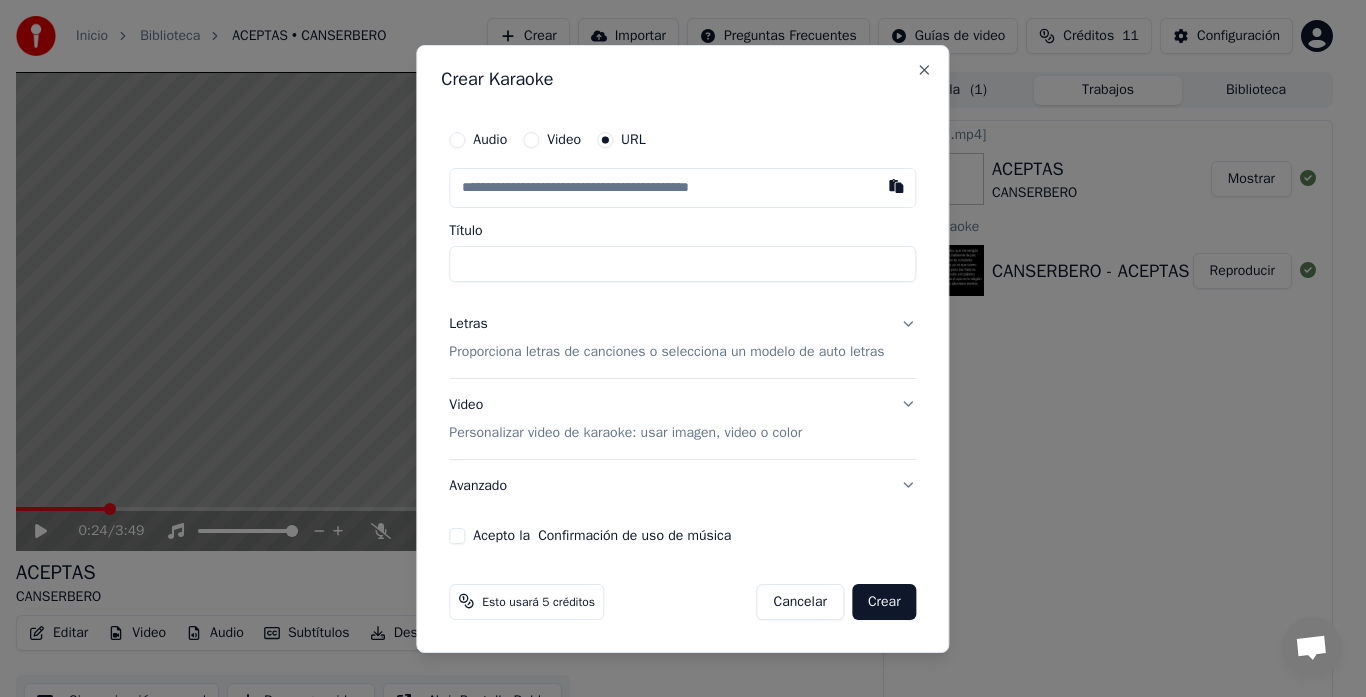 click on "Video" at bounding box center [552, 140] 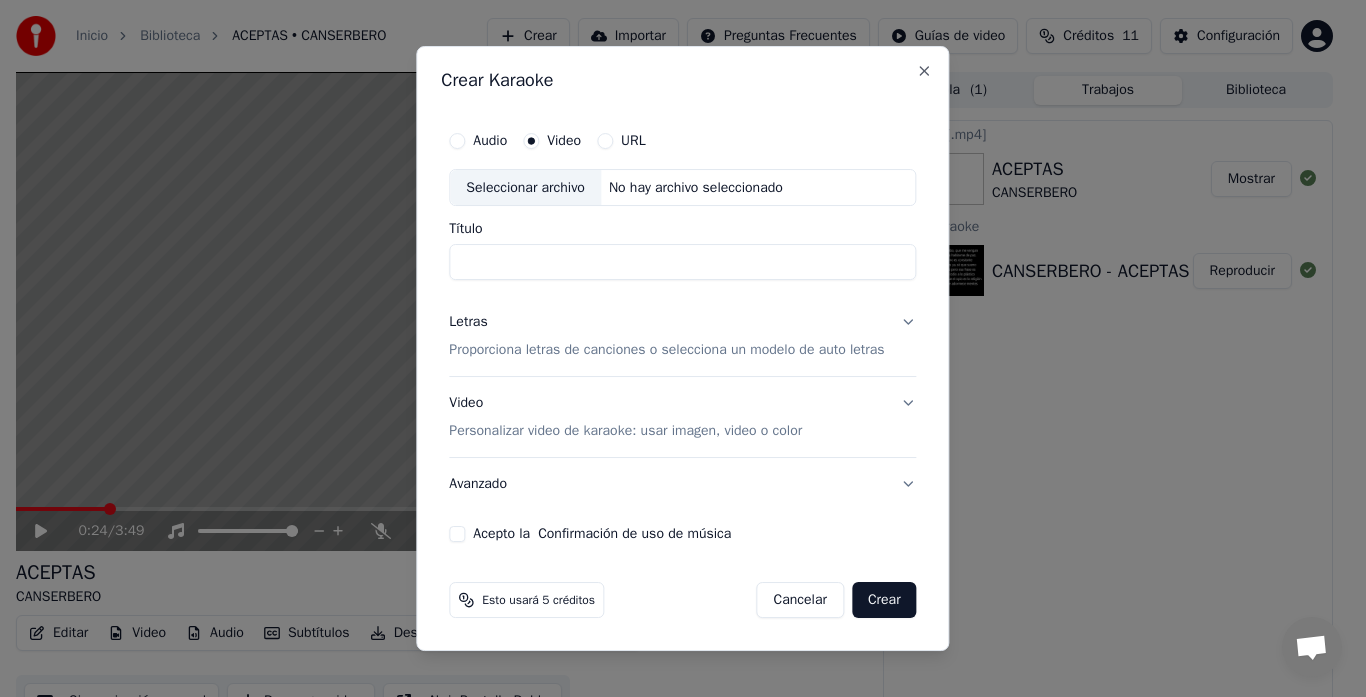 click on "Seleccionar archivo No hay archivo seleccionado" at bounding box center (682, 188) 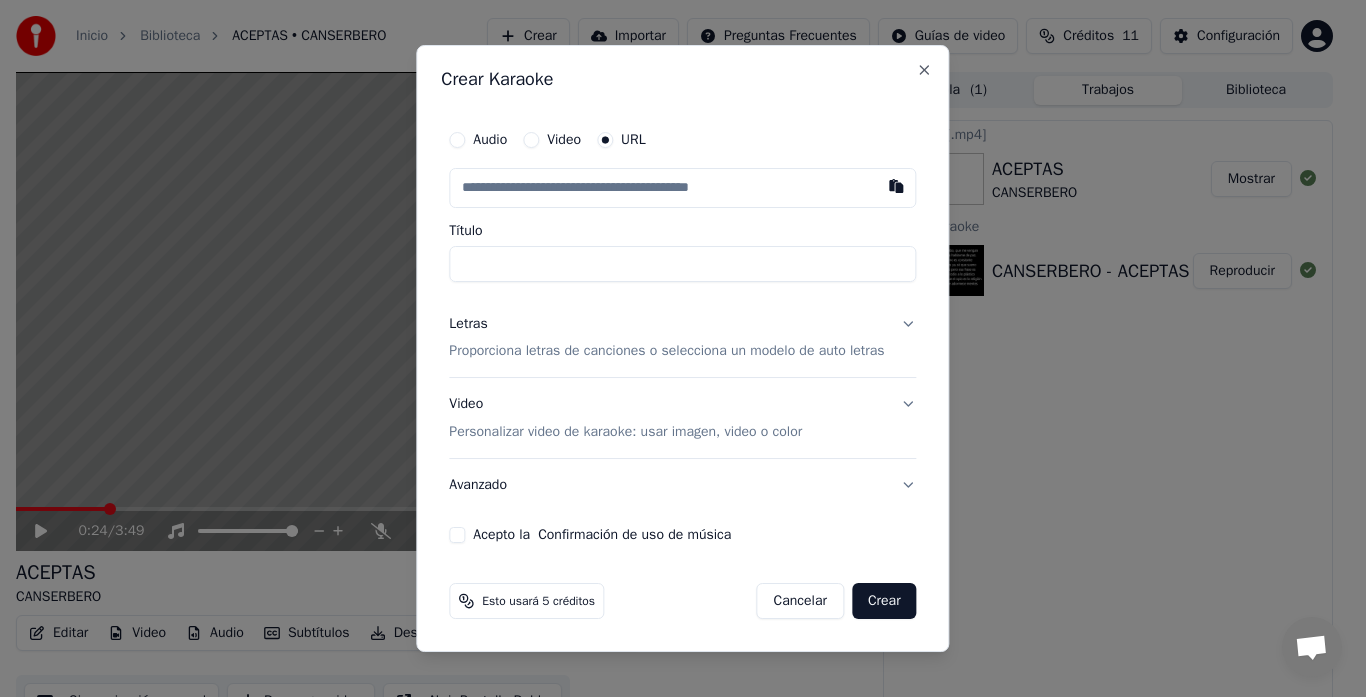 paste on "**********" 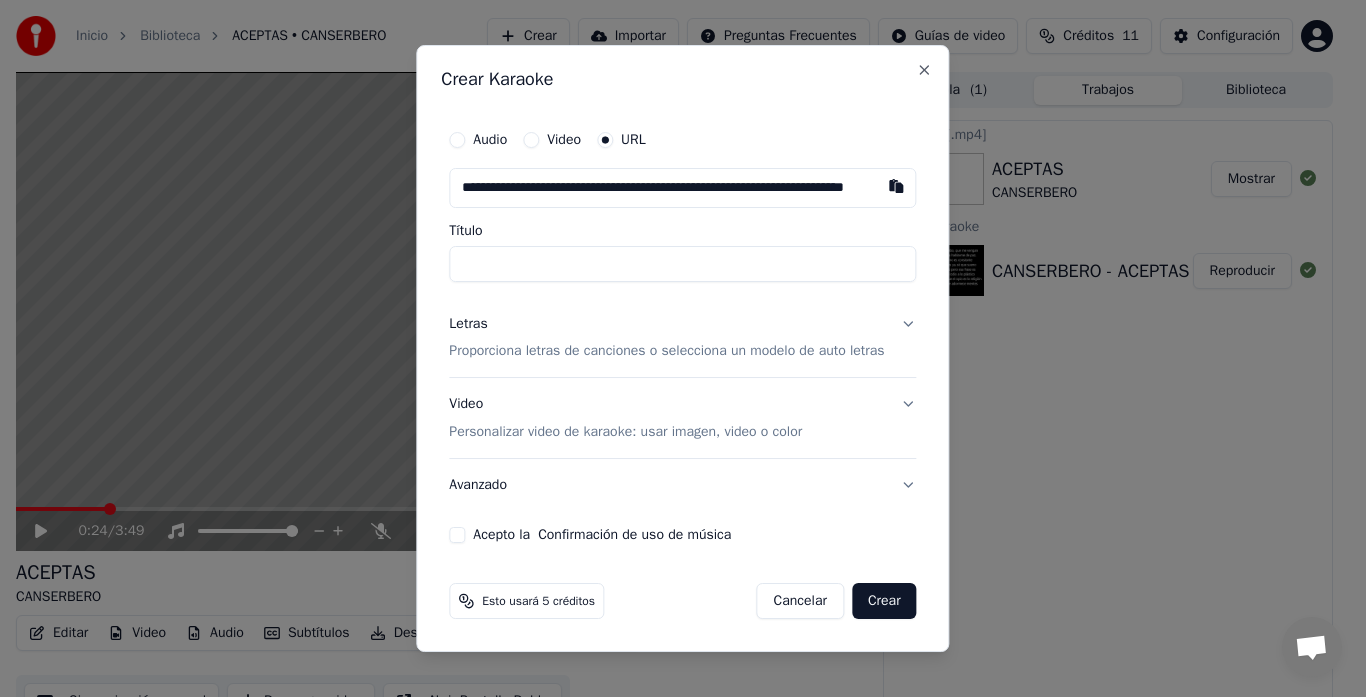 scroll, scrollTop: 0, scrollLeft: 96, axis: horizontal 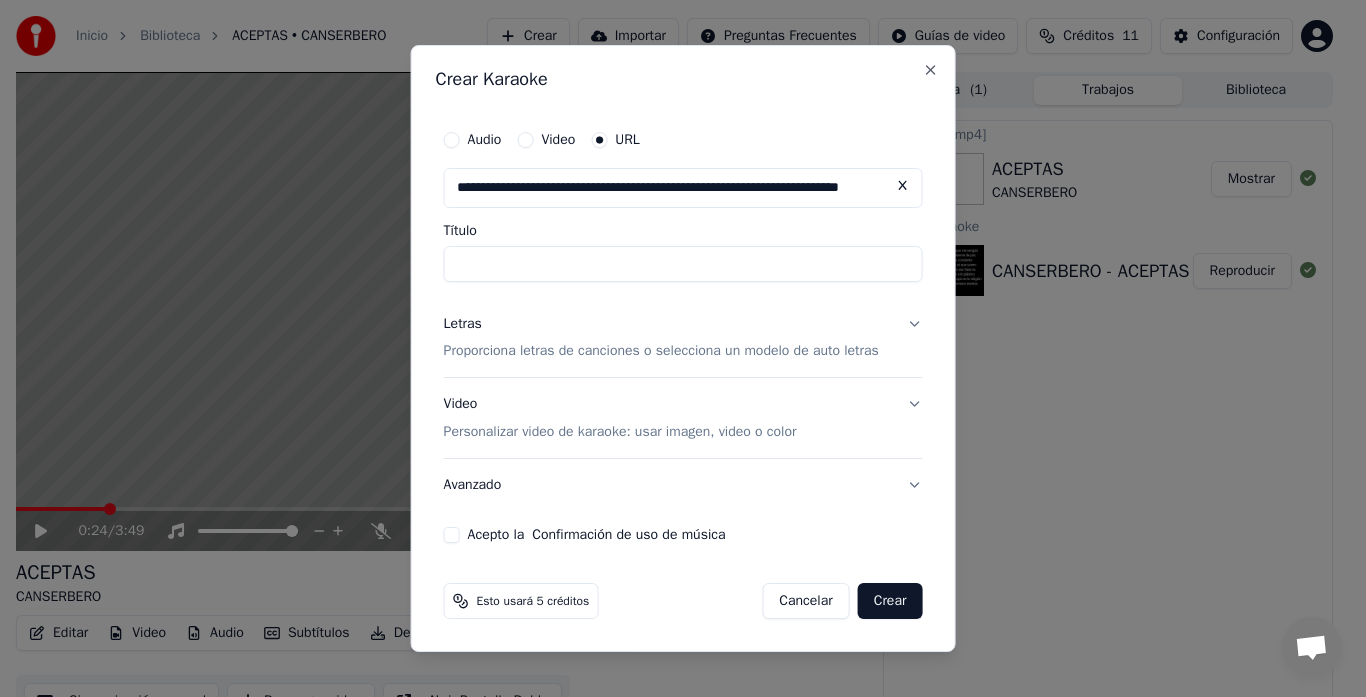 type on "**********" 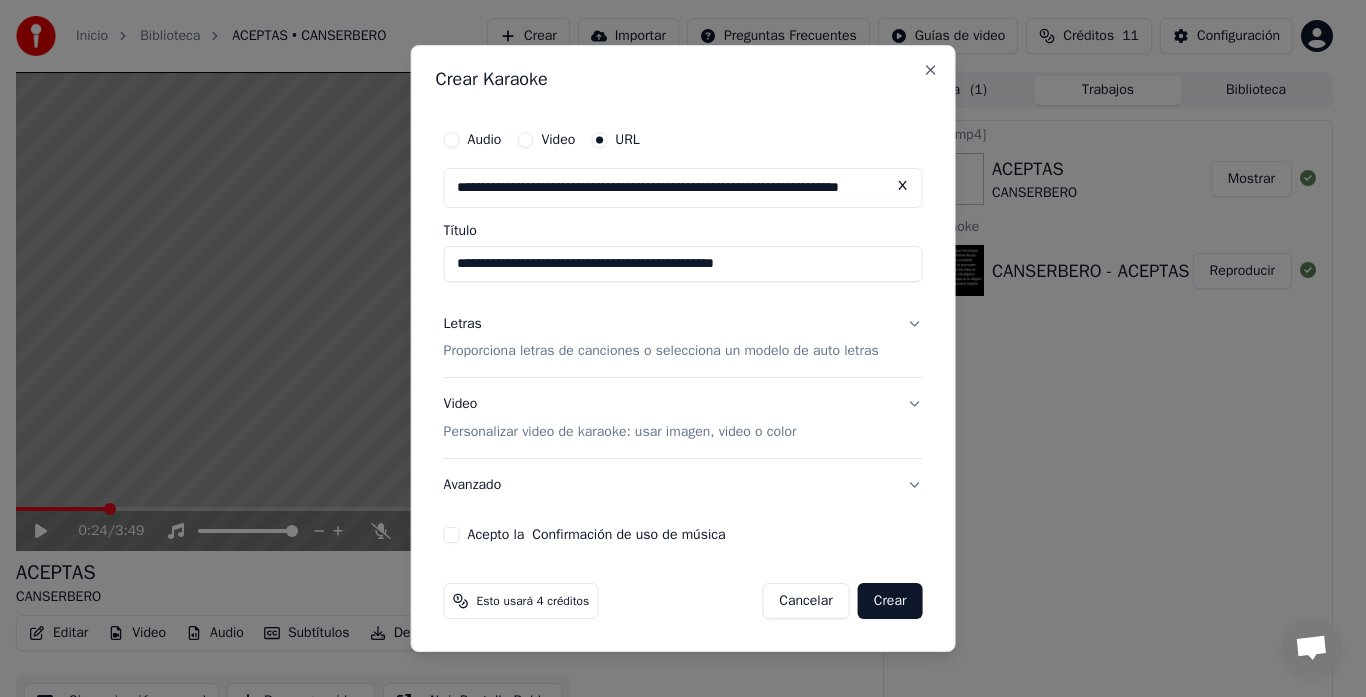 type on "**********" 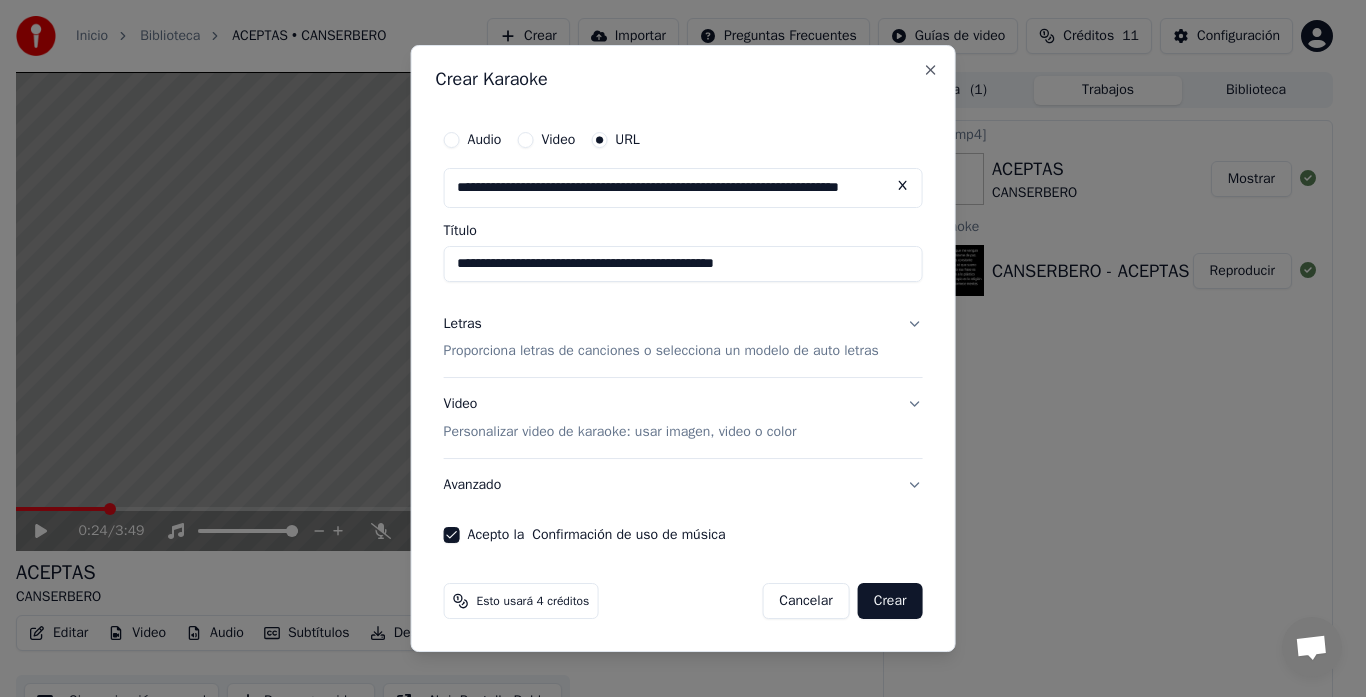 click on "Crear" at bounding box center (890, 601) 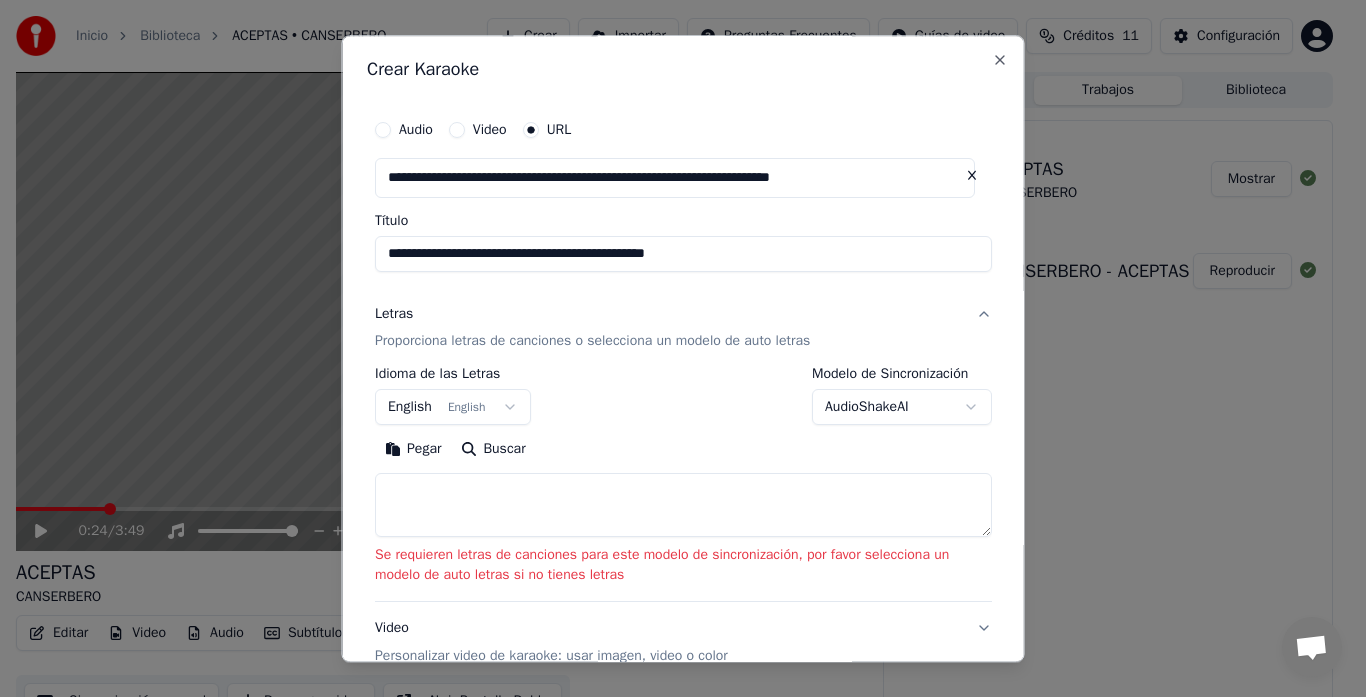click at bounding box center [683, 506] 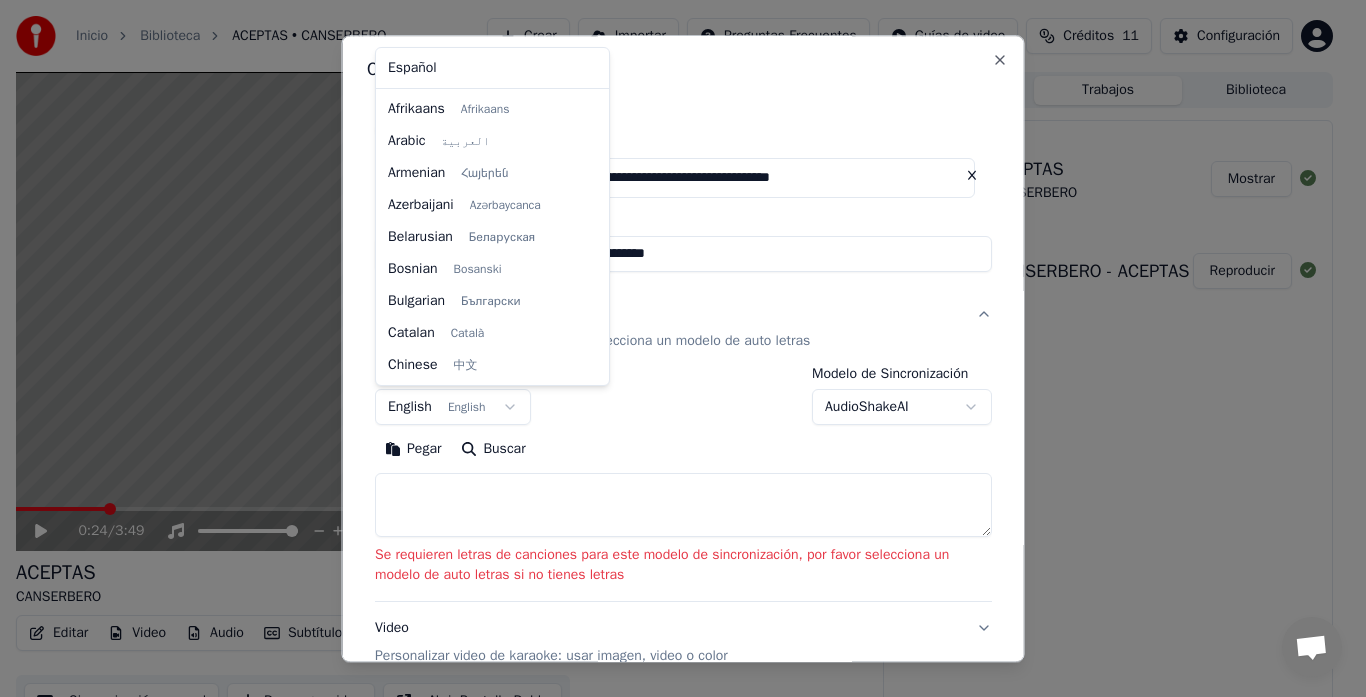 scroll, scrollTop: 160, scrollLeft: 0, axis: vertical 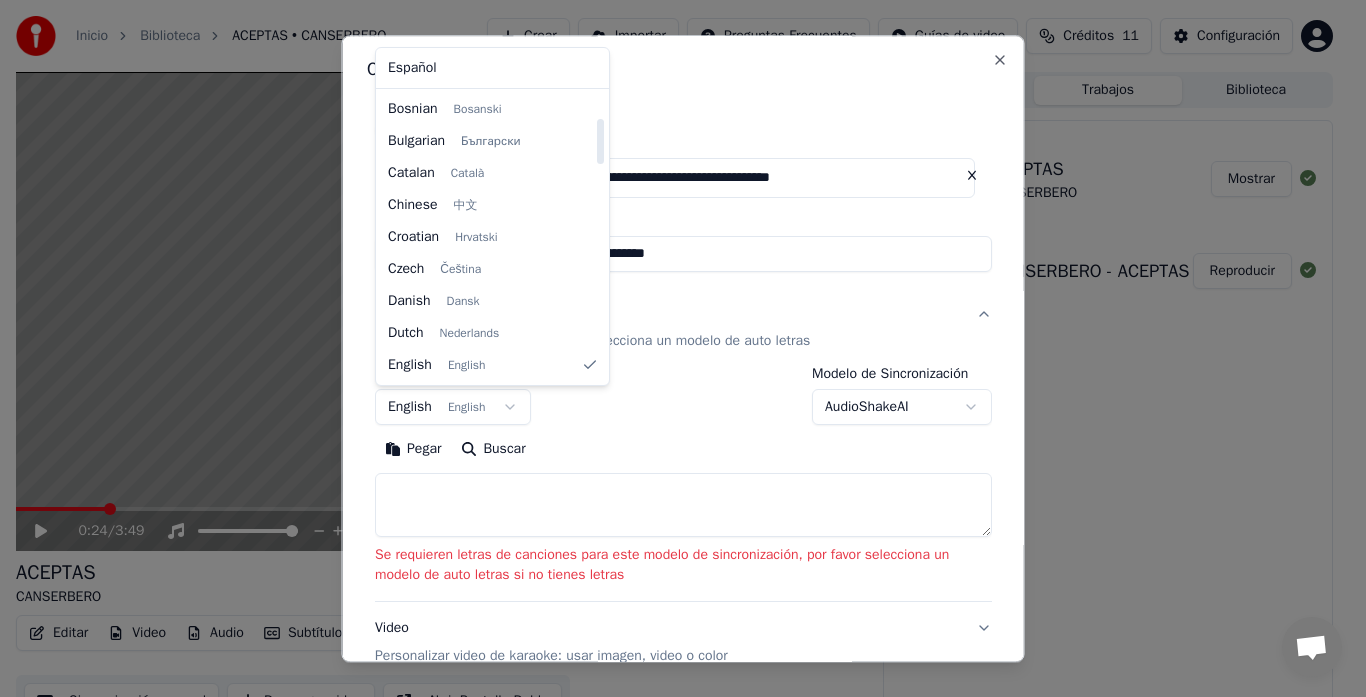 select on "**" 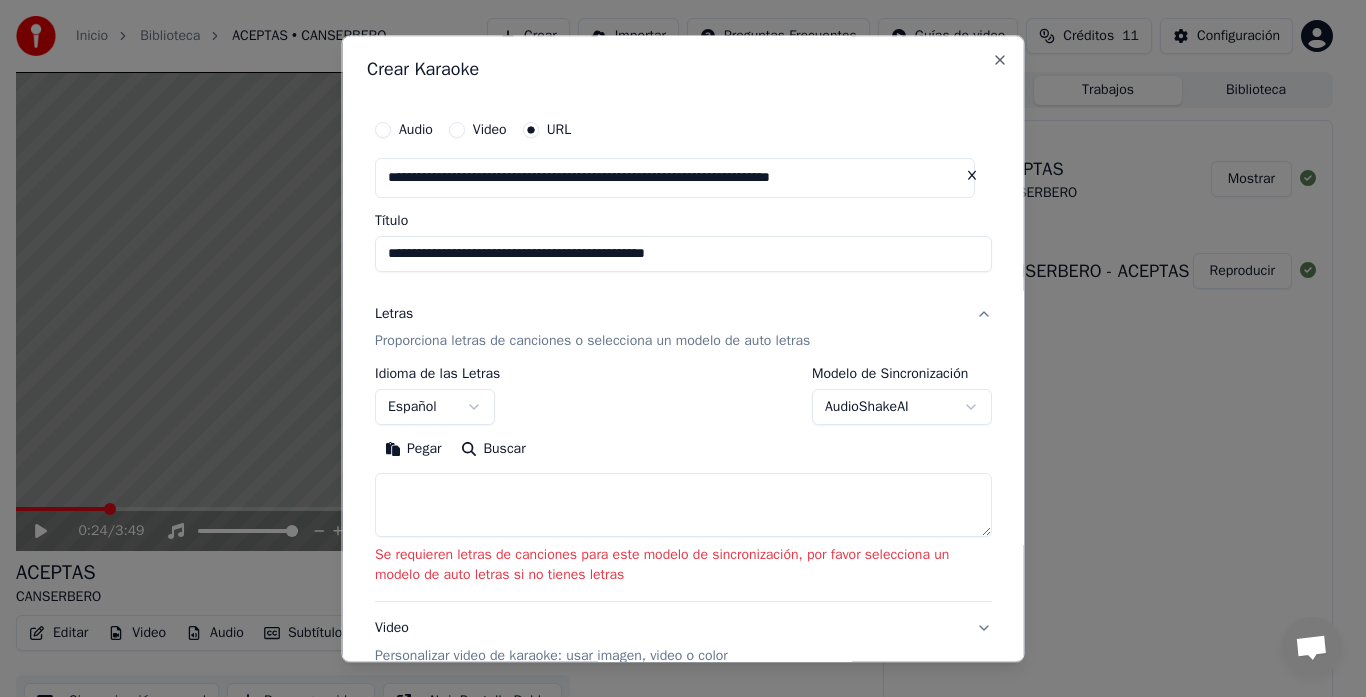 click at bounding box center (683, 506) 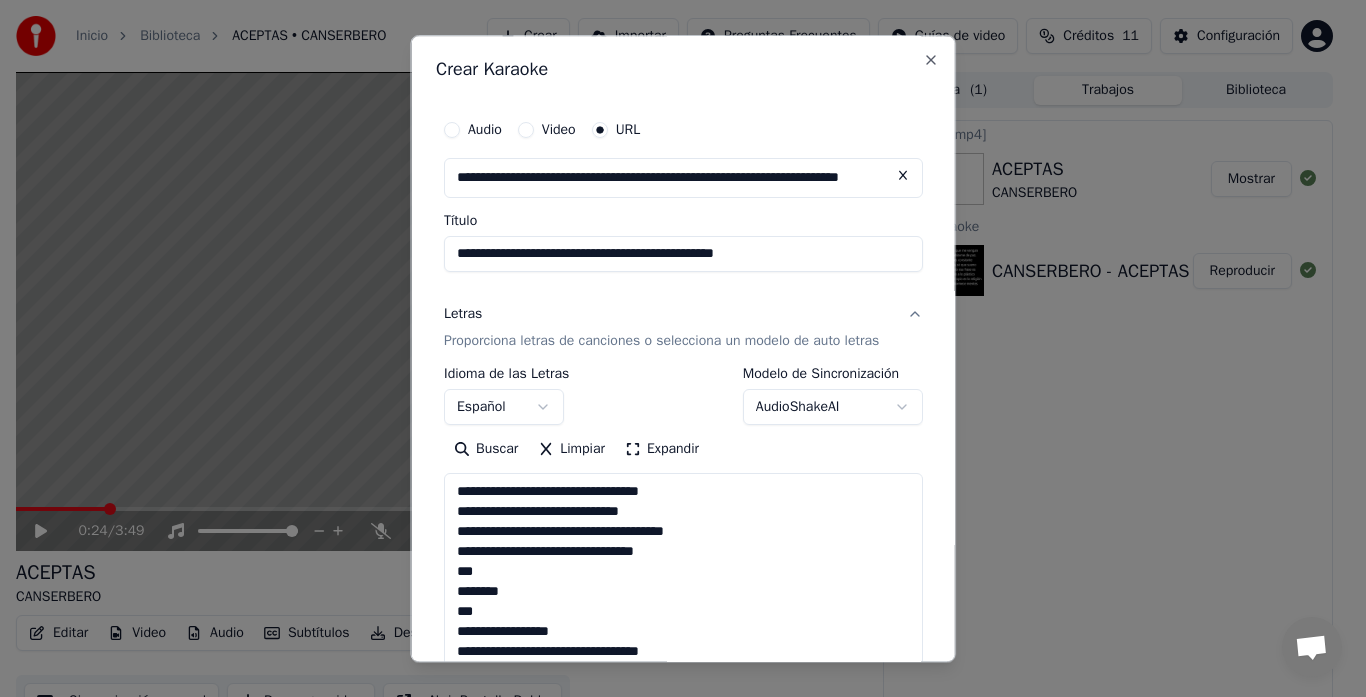 scroll, scrollTop: 645, scrollLeft: 0, axis: vertical 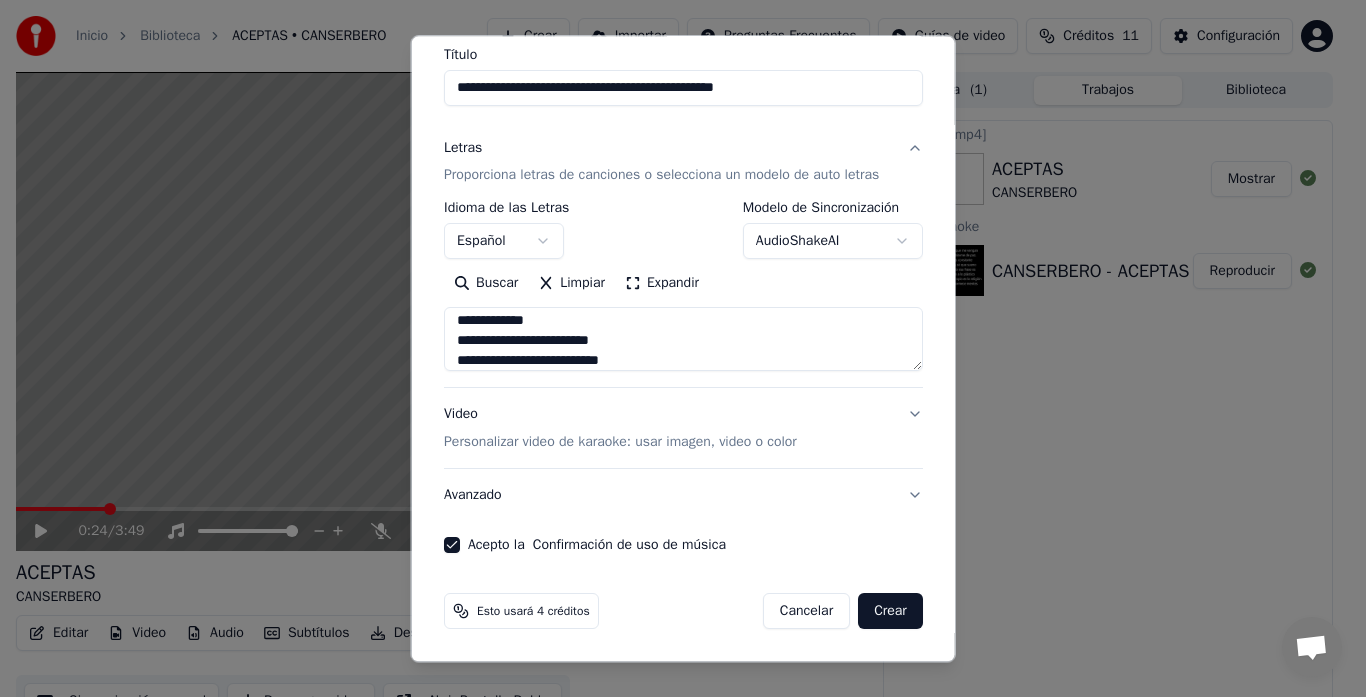 type on "**********" 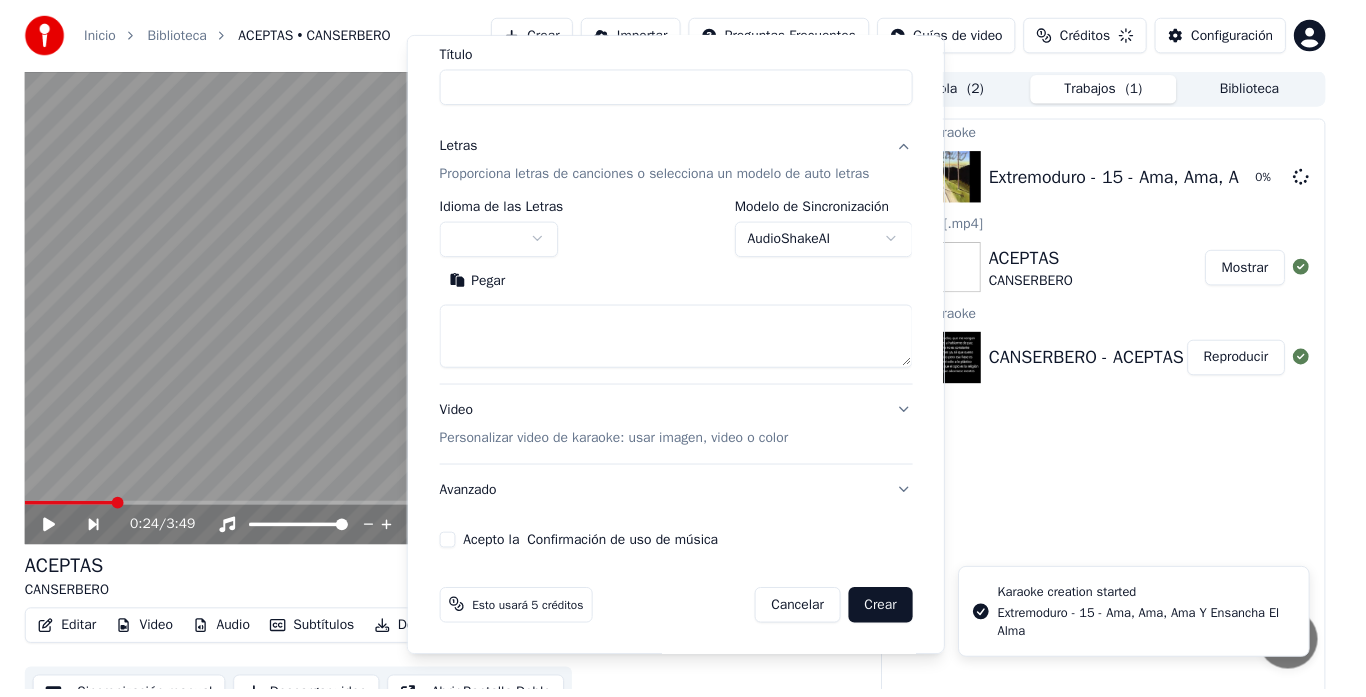 scroll, scrollTop: 0, scrollLeft: 0, axis: both 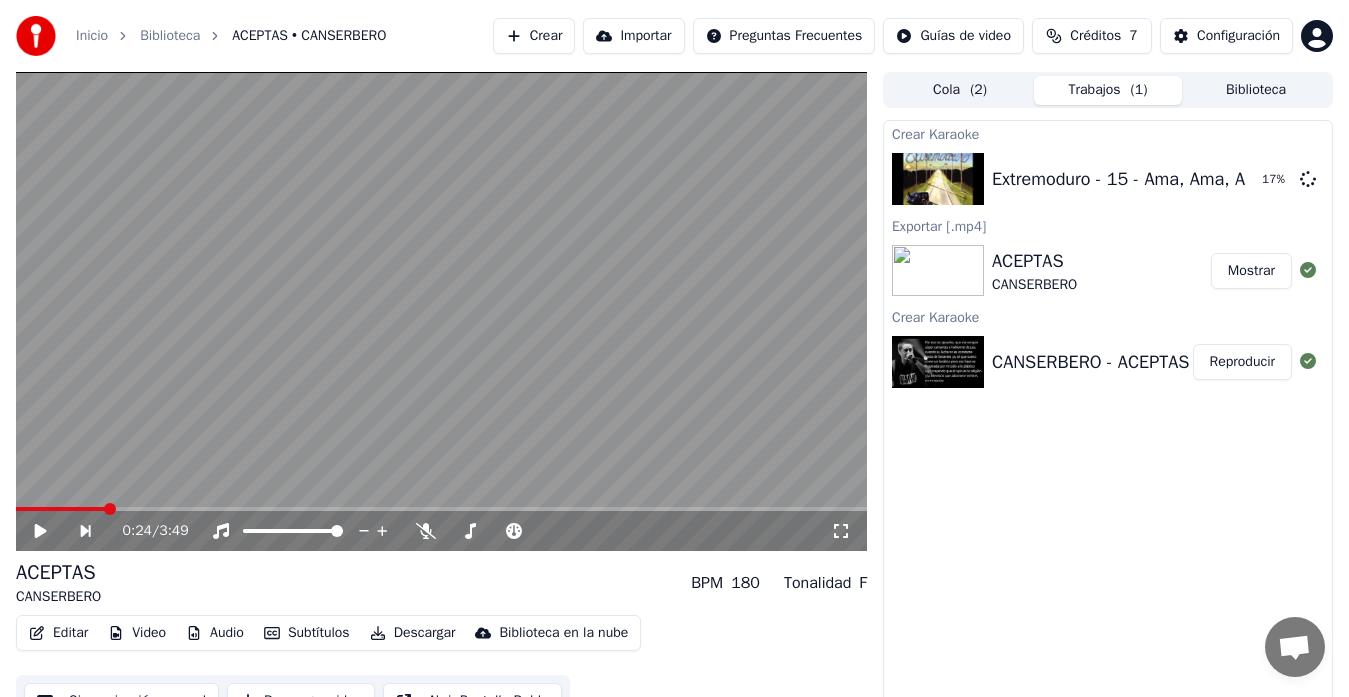 click at bounding box center [441, 311] 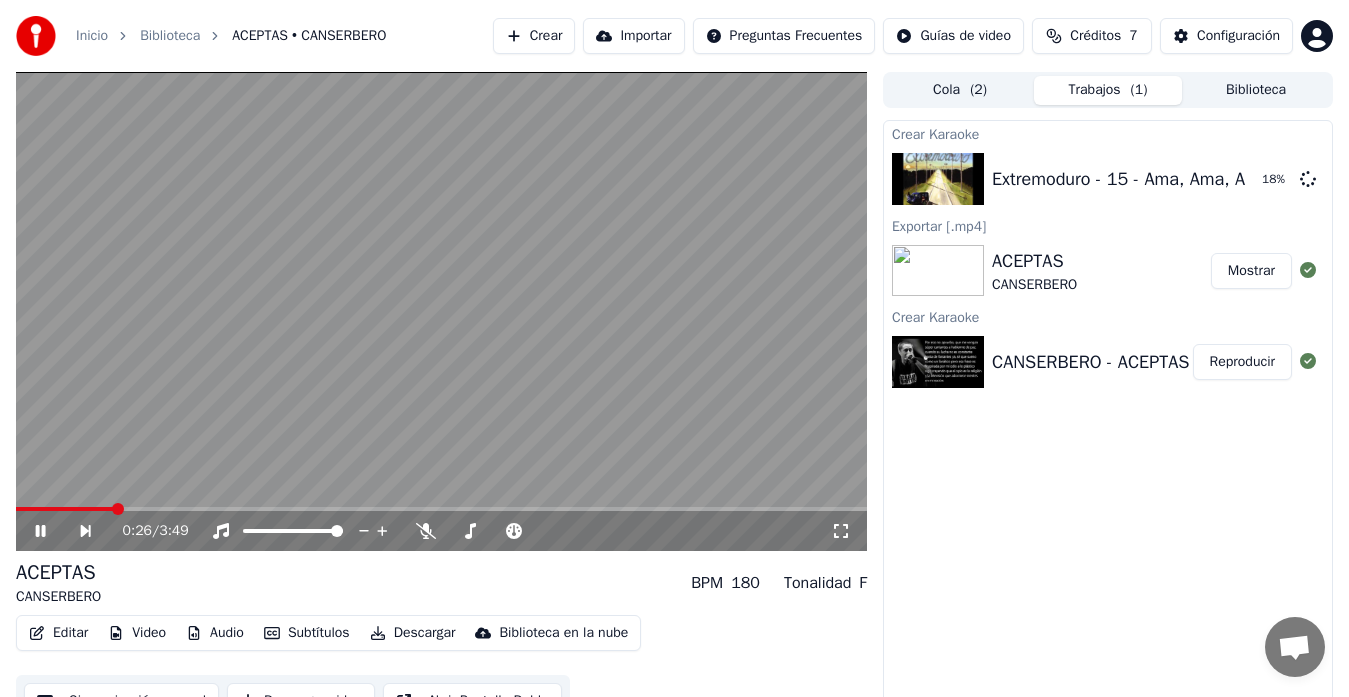 click 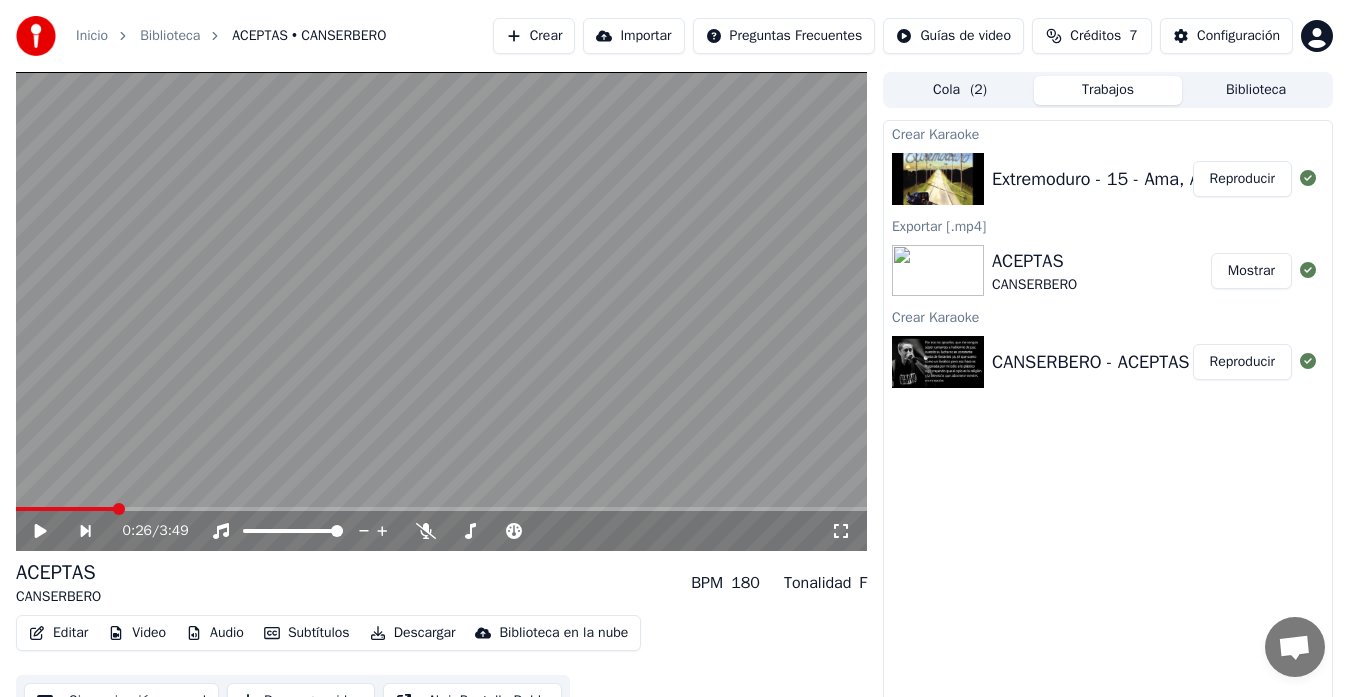 click on "Extremoduro - 15 - Ama, Ama, Ama Y Ensancha El Alma" at bounding box center (1211, 179) 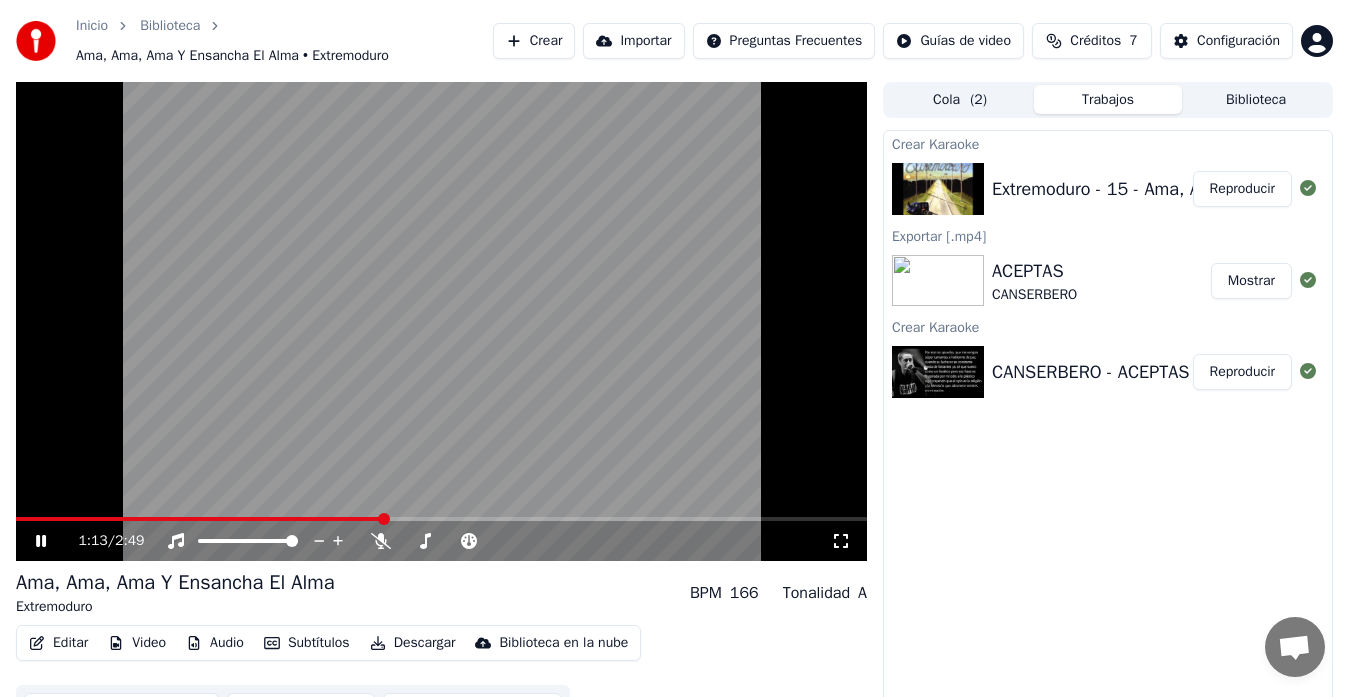 click 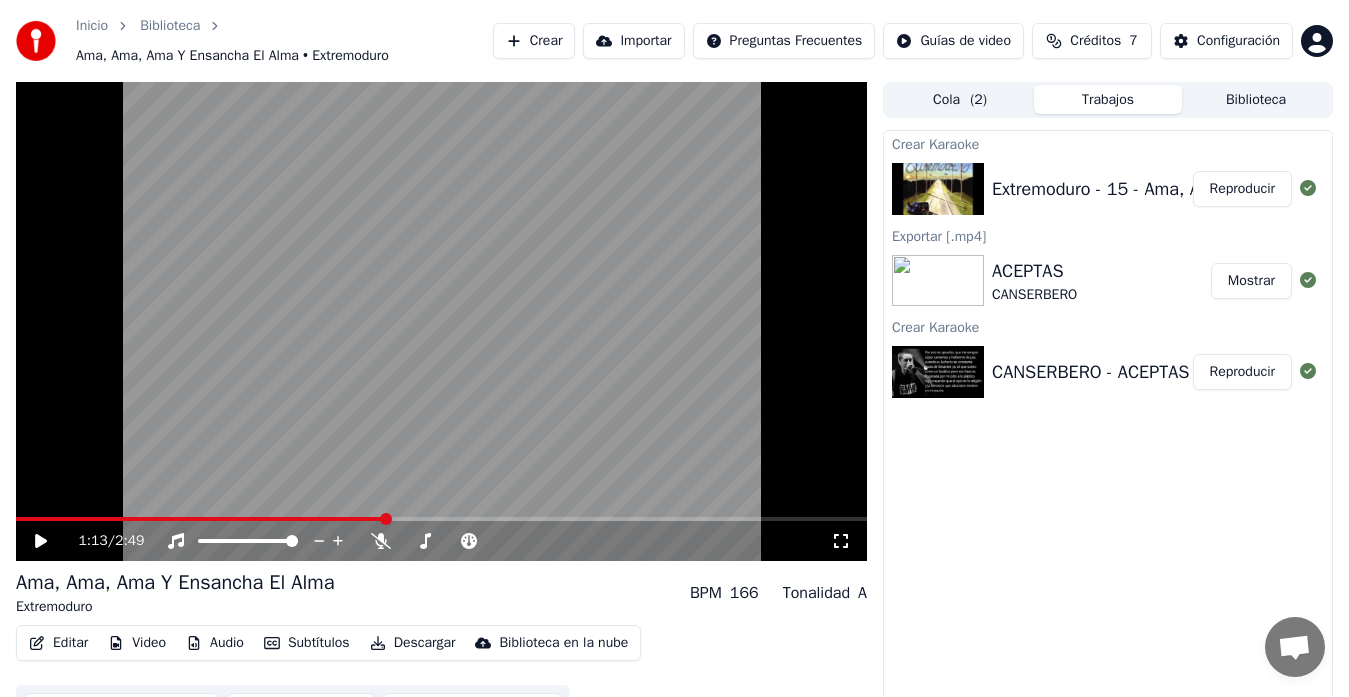 click on "Descargar" at bounding box center [413, 643] 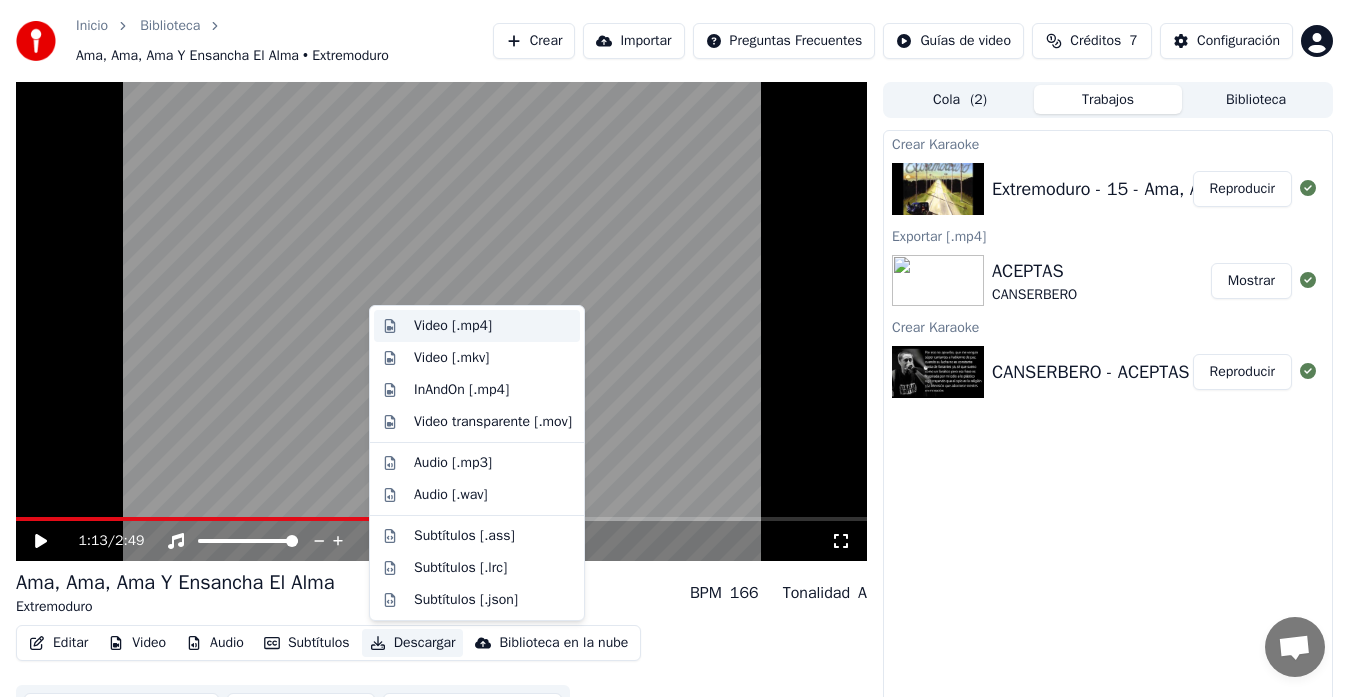 click on "Video [.mp4]" at bounding box center [453, 326] 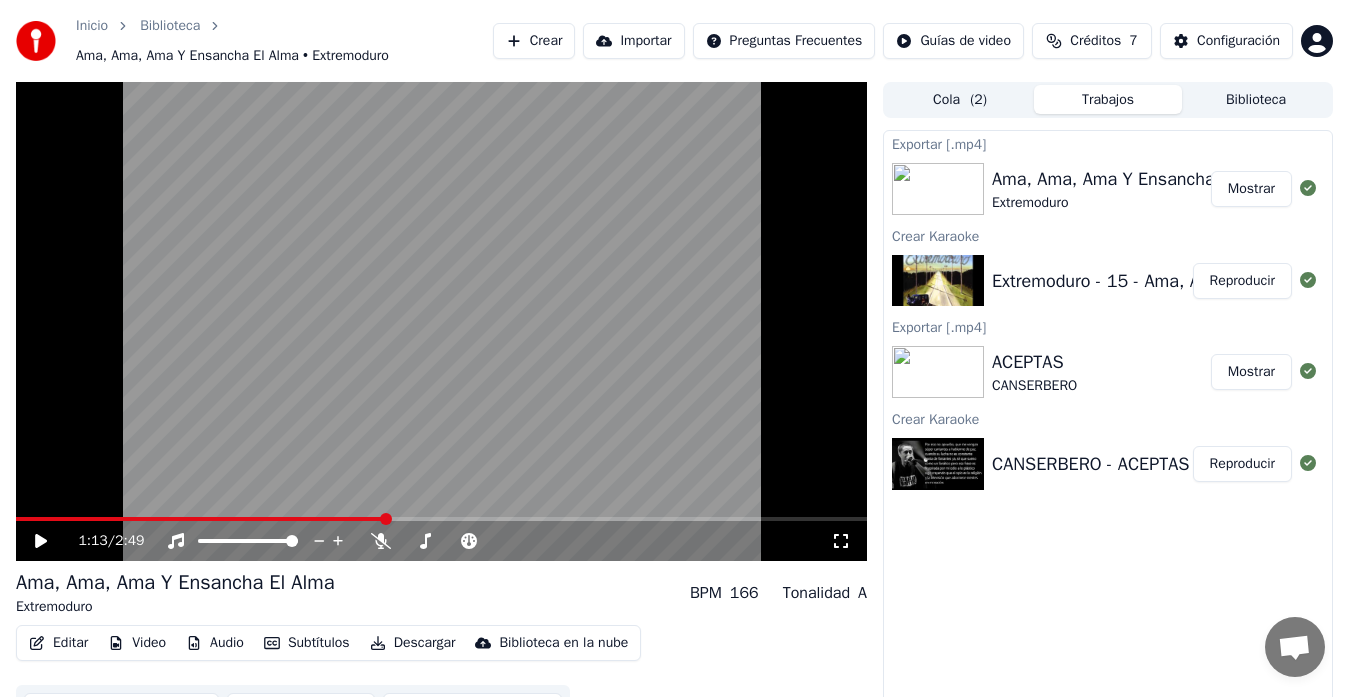 click on "Crear" at bounding box center [534, 41] 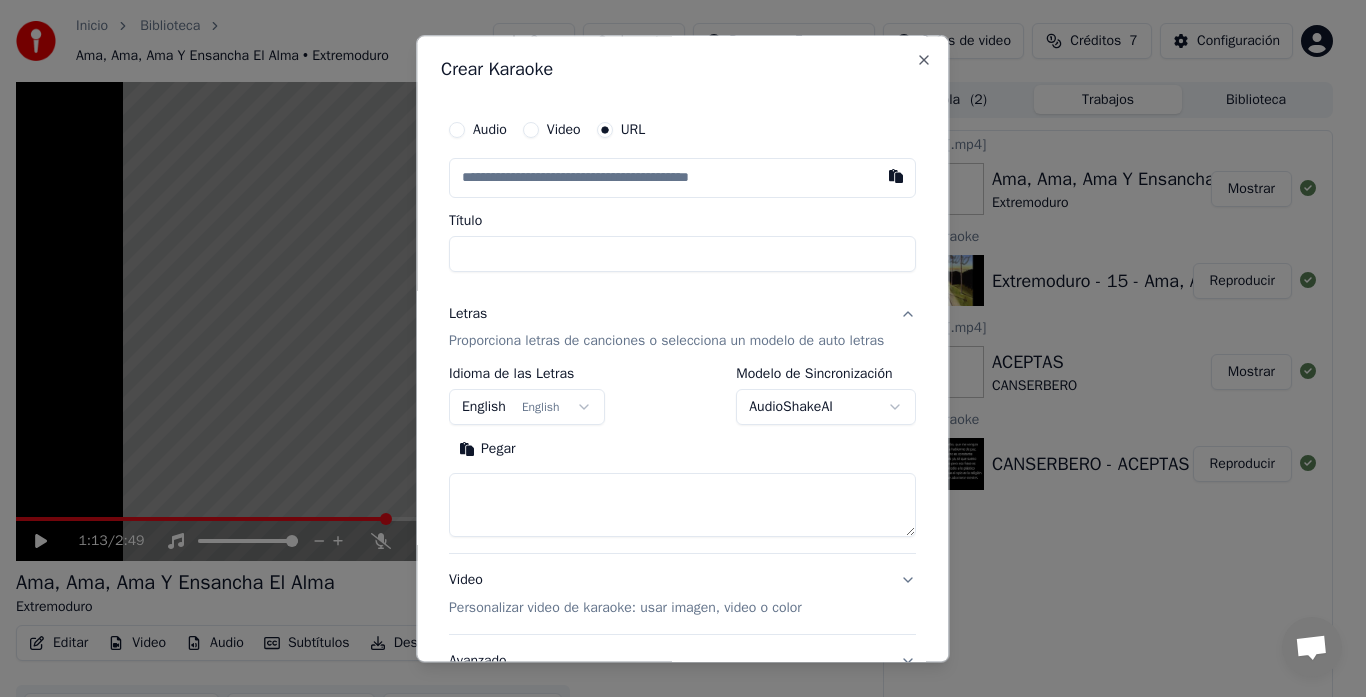 type on "**********" 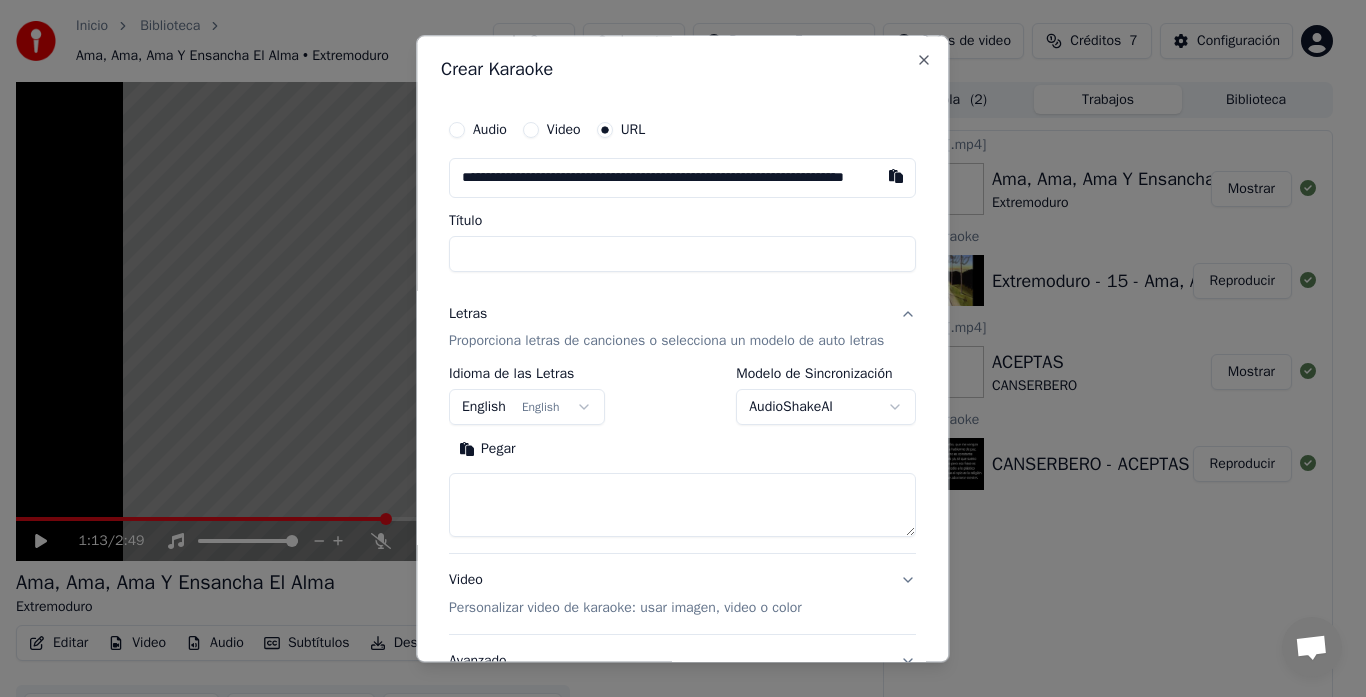 scroll, scrollTop: 0, scrollLeft: 82, axis: horizontal 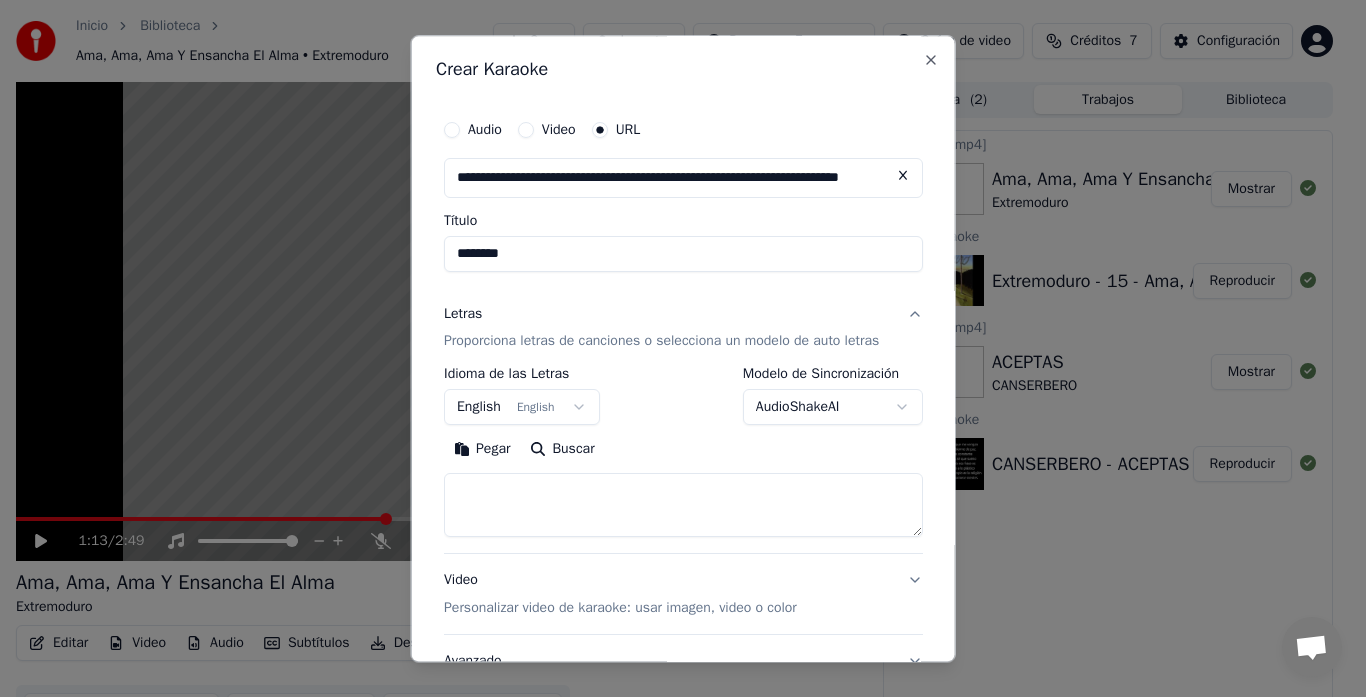 type on "********" 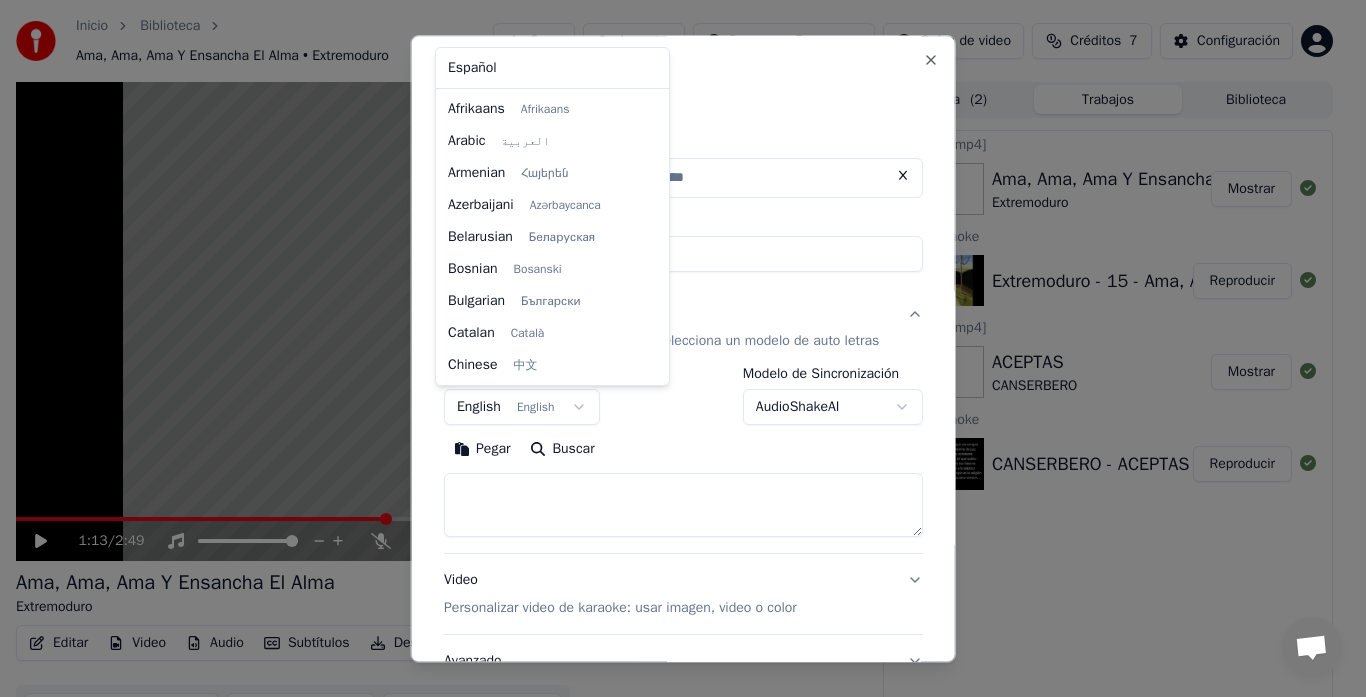 scroll, scrollTop: 0, scrollLeft: 0, axis: both 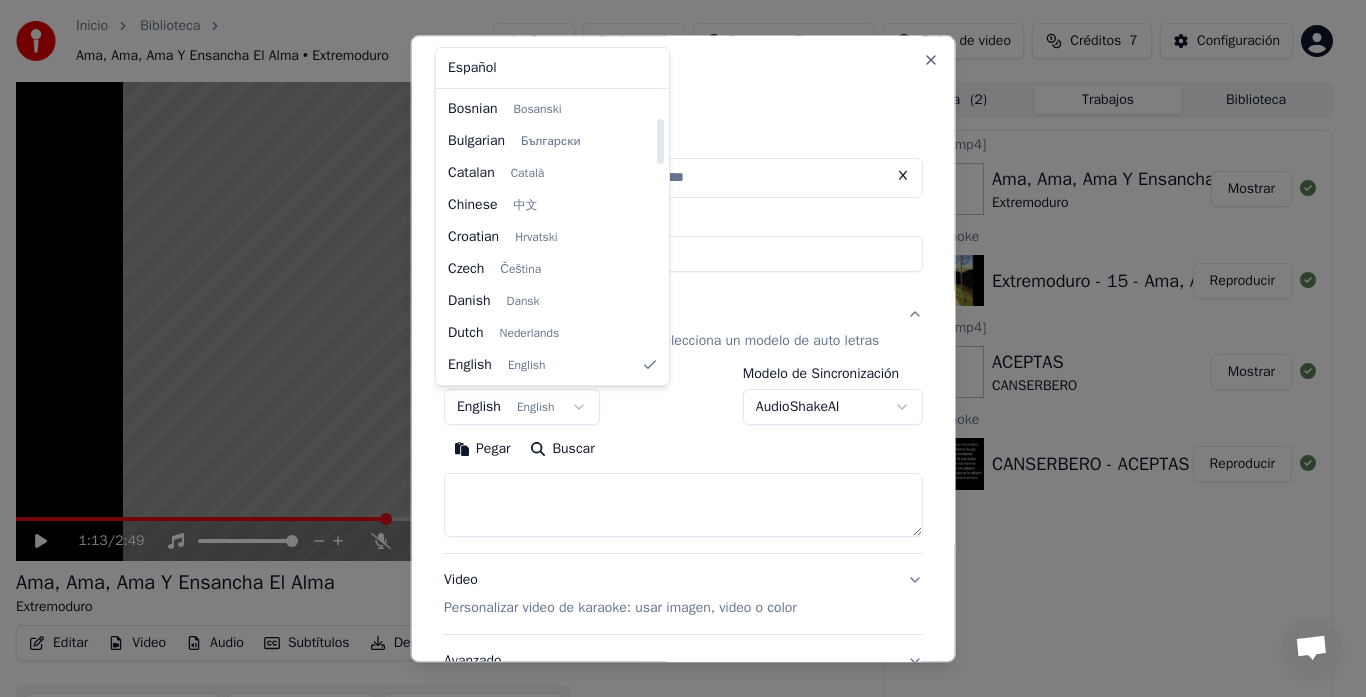 select on "**" 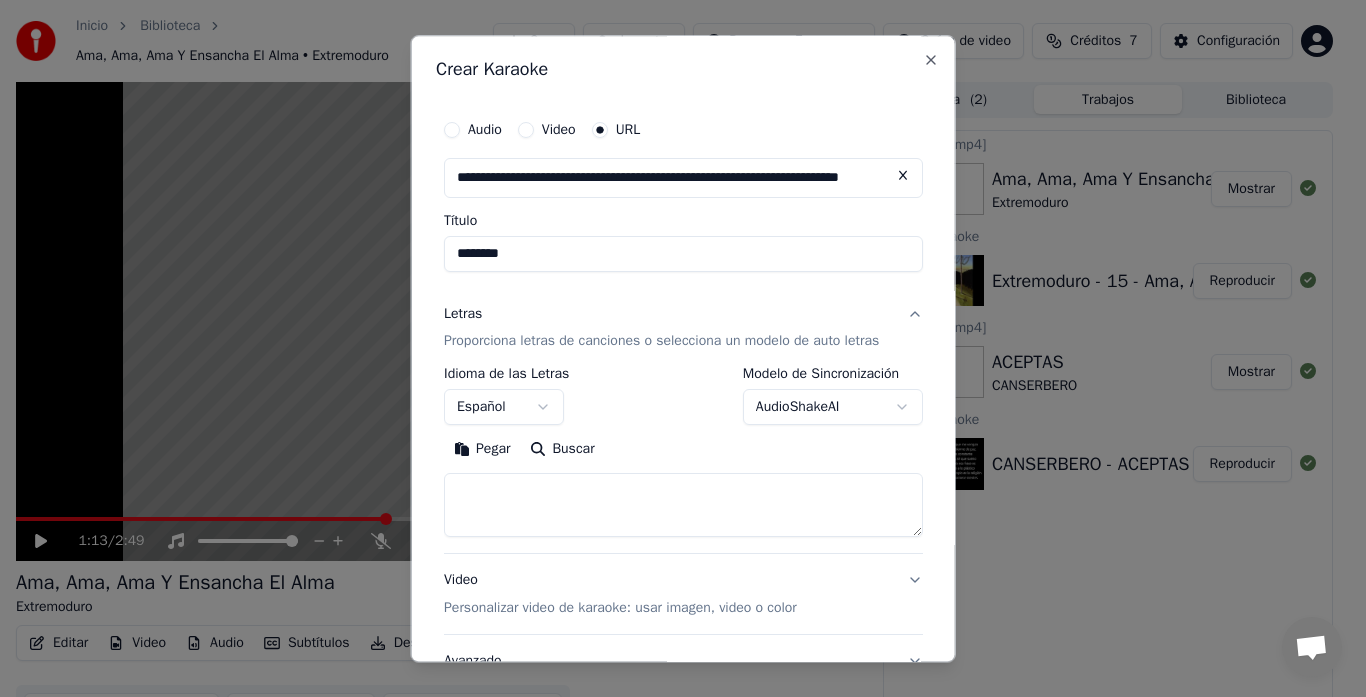 click at bounding box center (683, 506) 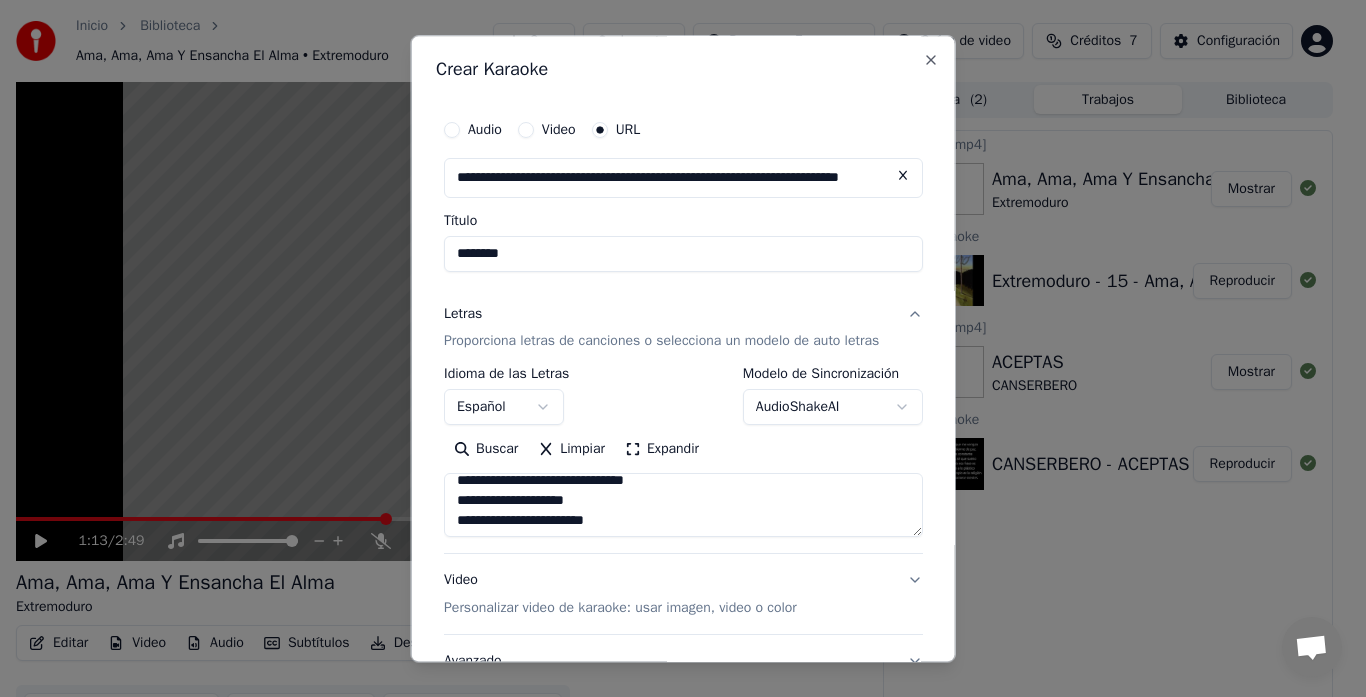 scroll, scrollTop: 1953, scrollLeft: 0, axis: vertical 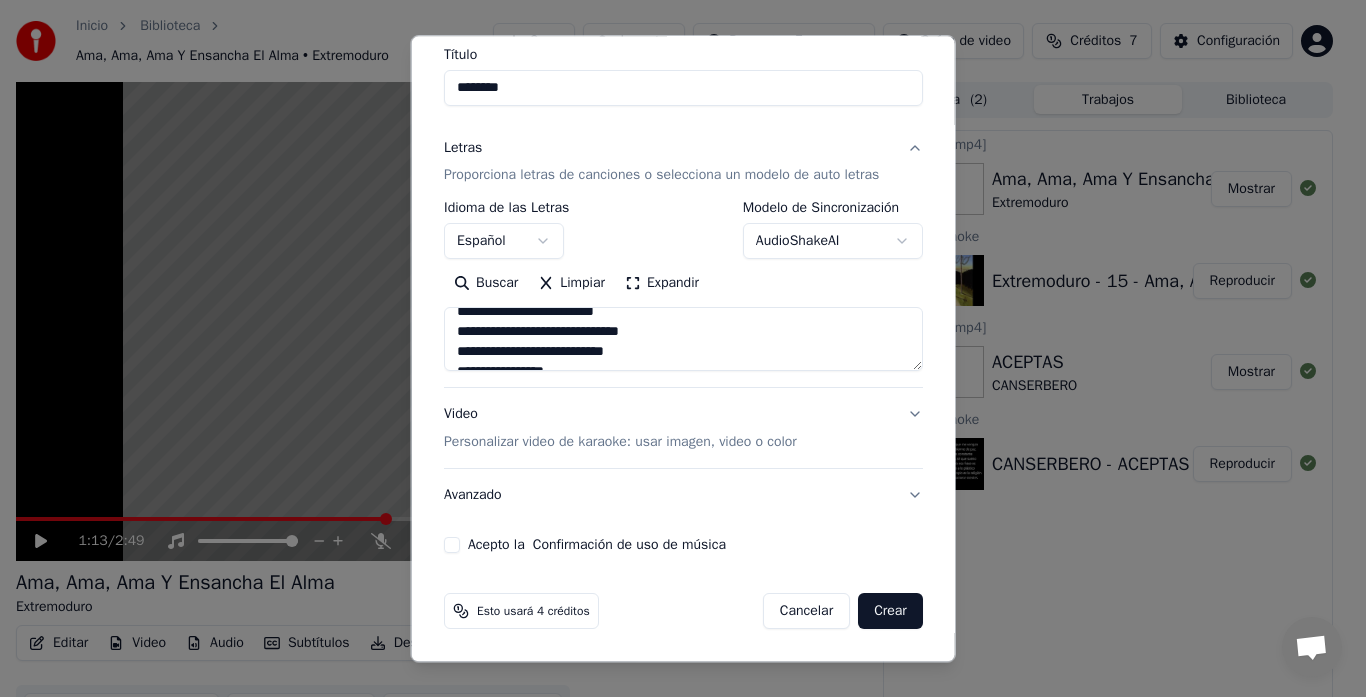 type on "**********" 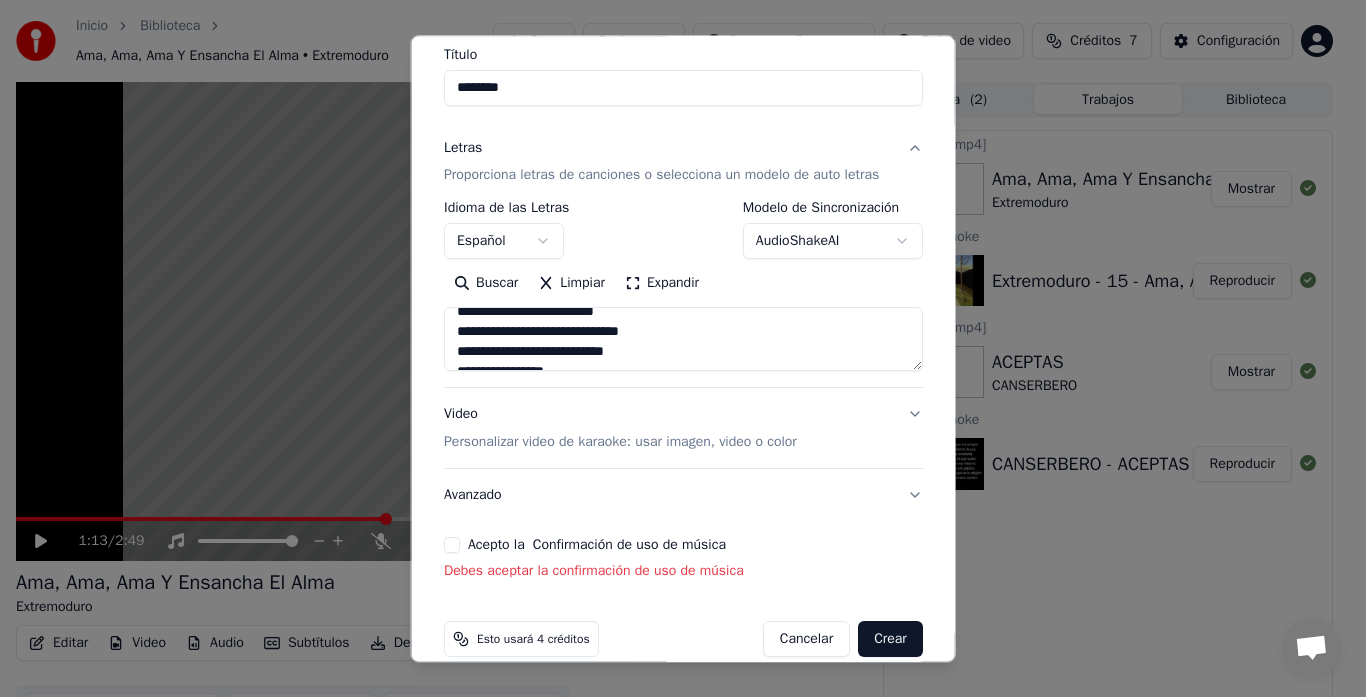 click on "Acepto la   Confirmación de uso de música" at bounding box center (452, 546) 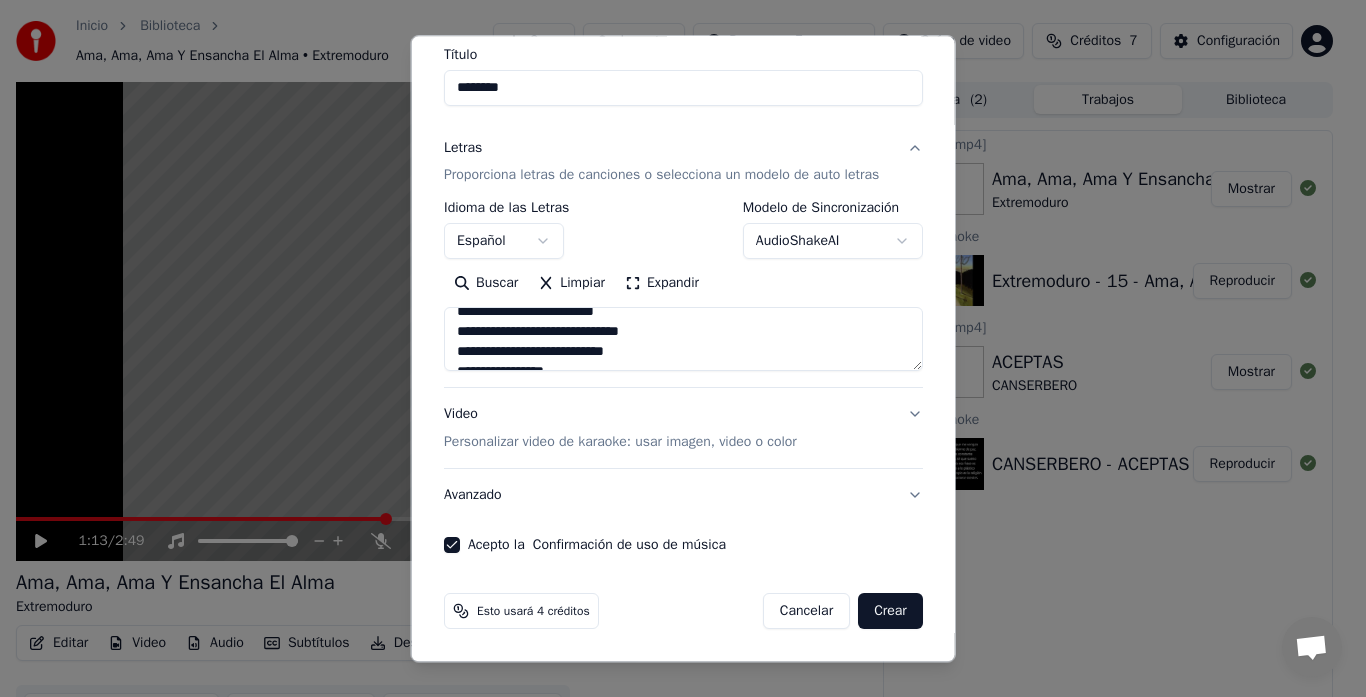 click on "Crear" at bounding box center (890, 612) 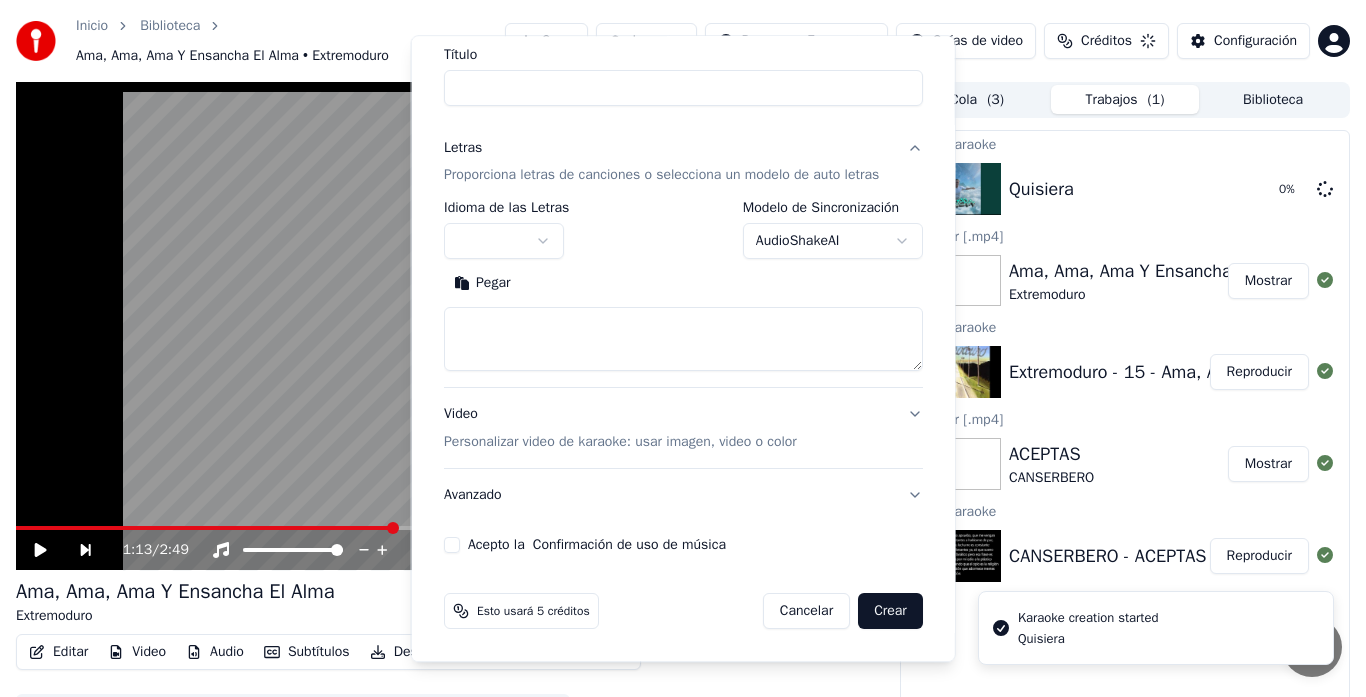 scroll, scrollTop: 0, scrollLeft: 0, axis: both 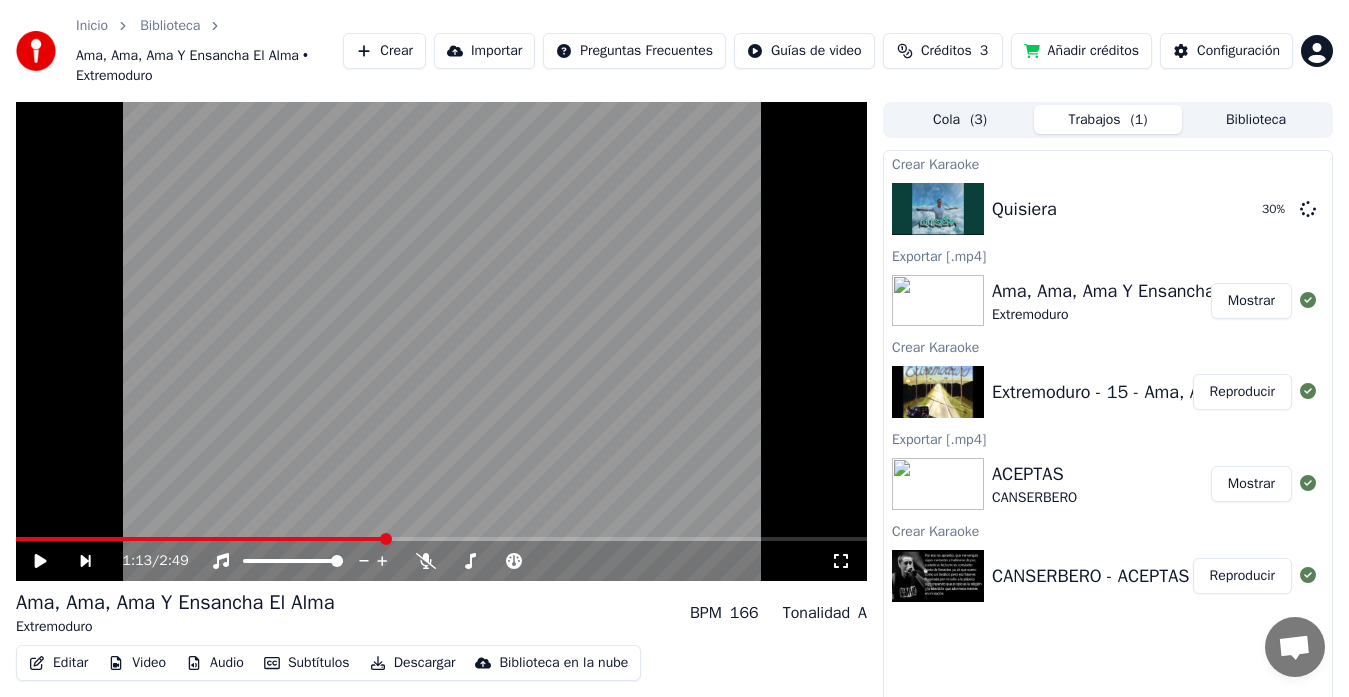 click at bounding box center (441, 341) 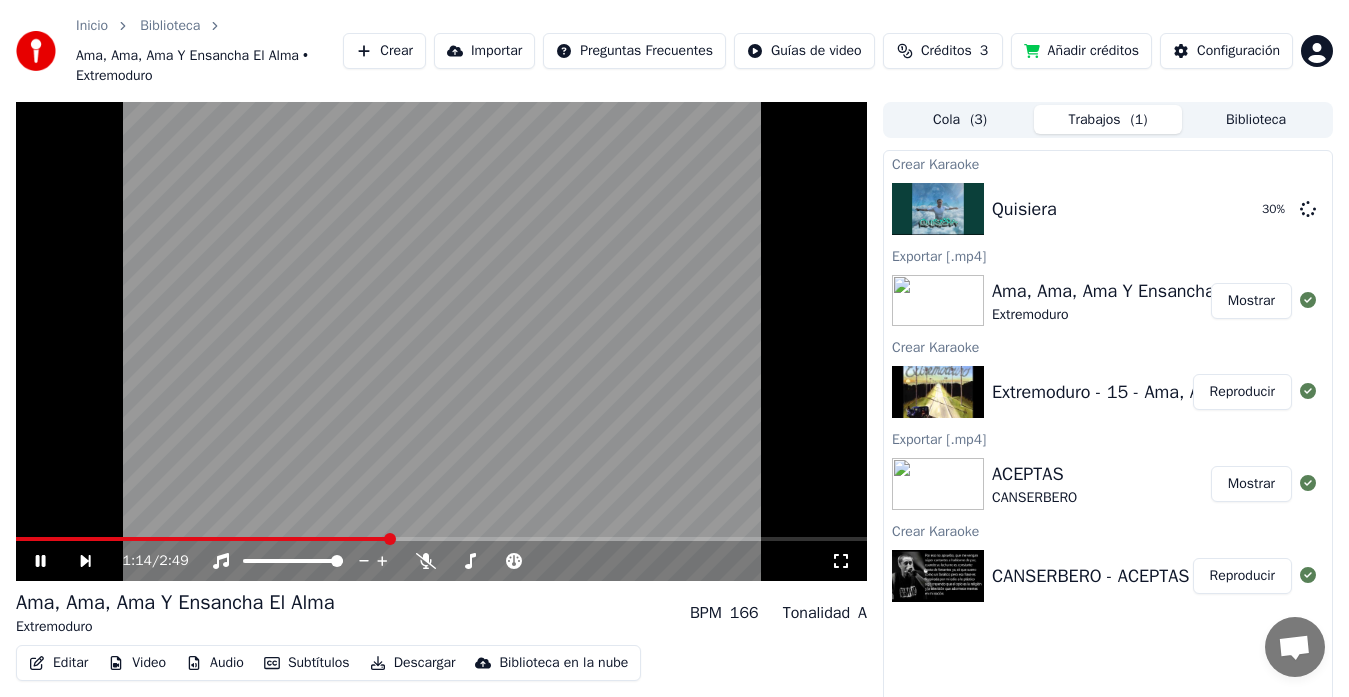 click on "1:14  /  2:49 Ama, Ama, Ama Y Ensancha El Alma Extremoduro BPM 166 Tonalidad A Editar Video Audio Subtítulos Descargar Biblioteca en la nube Sincronización manual Descargar video Abrir Pantalla Doble Cola ( 3 ) Trabajos ( 1 ) Biblioteca Crear Karaoke Quisiera 30 % Exportar [.mp4] Ama, Ama, Ama Y Ensancha El Alma Extremoduro Mostrar Crear Karaoke Extremoduro - 15 - Ama, Ama, Ama Y Ensancha El Alma Reproducir Exportar [.mp4] ACEPTAS CANSERBERO Mostrar Crear Karaoke CANSERBERO - ACEPTAS HD LETRA LYRIC Reproducir" at bounding box center (674, 429) 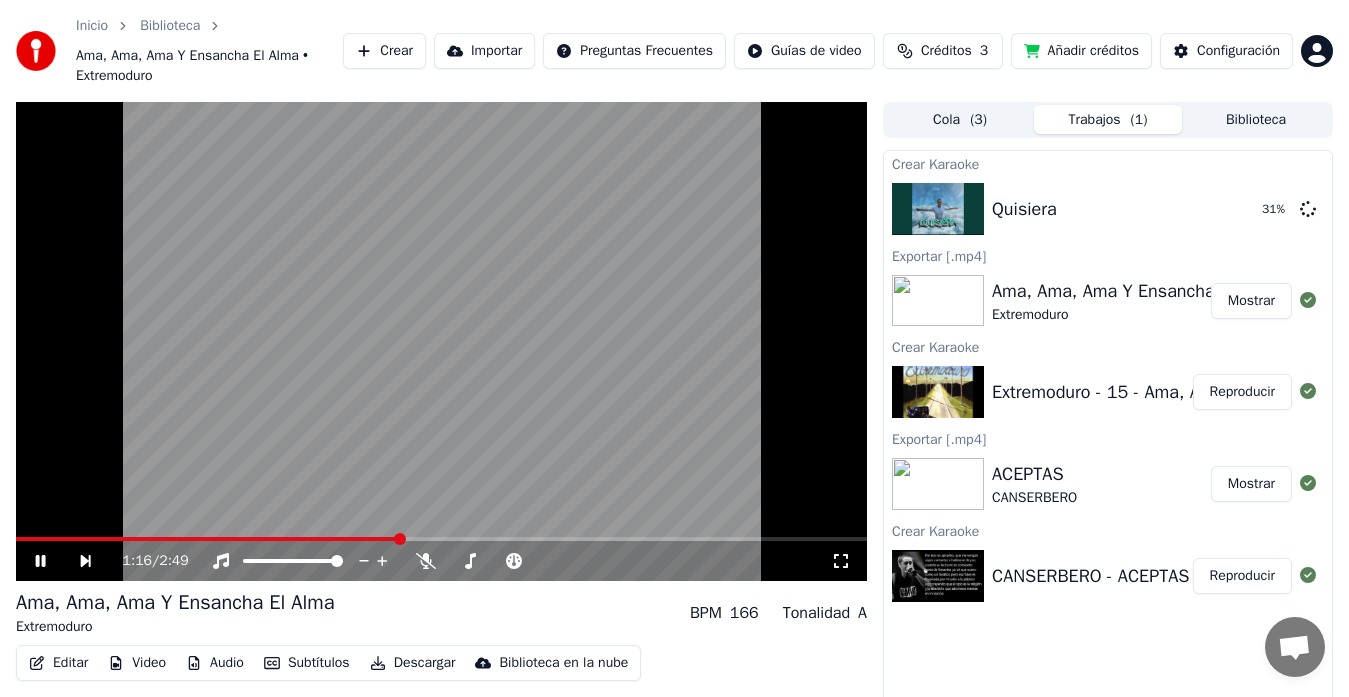 click 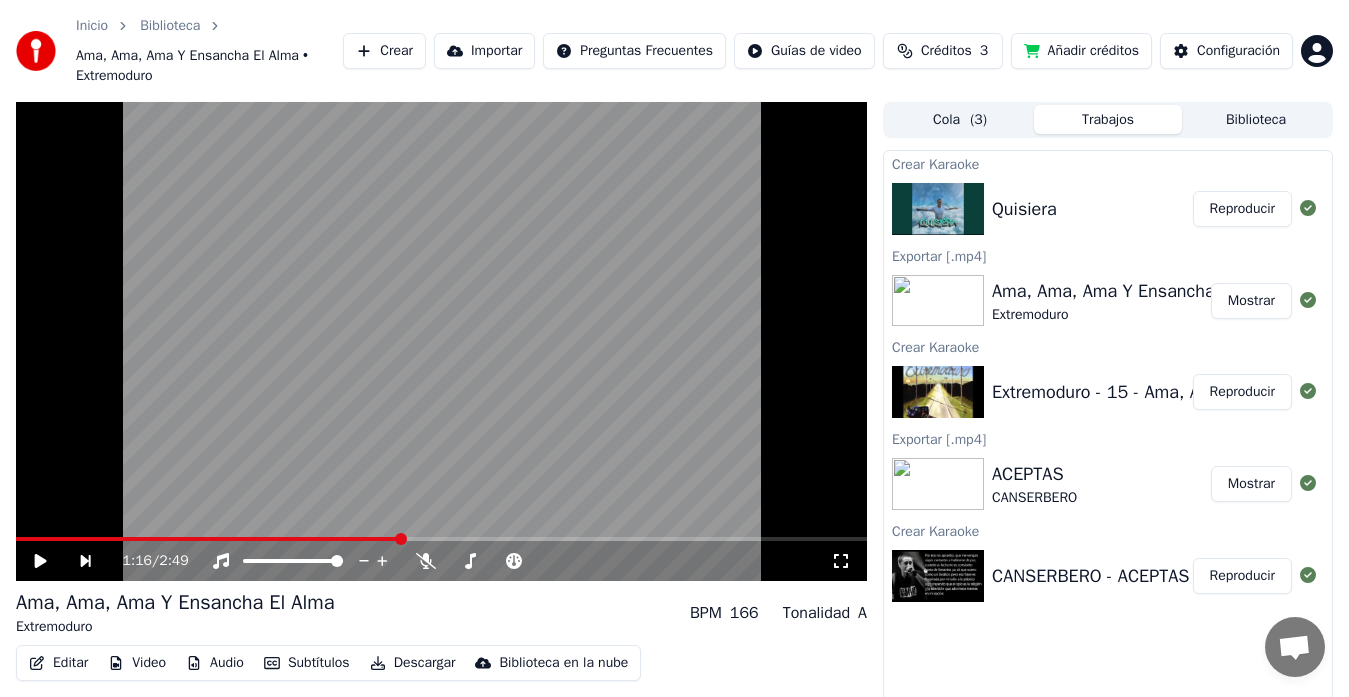click on "Reproducir" at bounding box center [1242, 209] 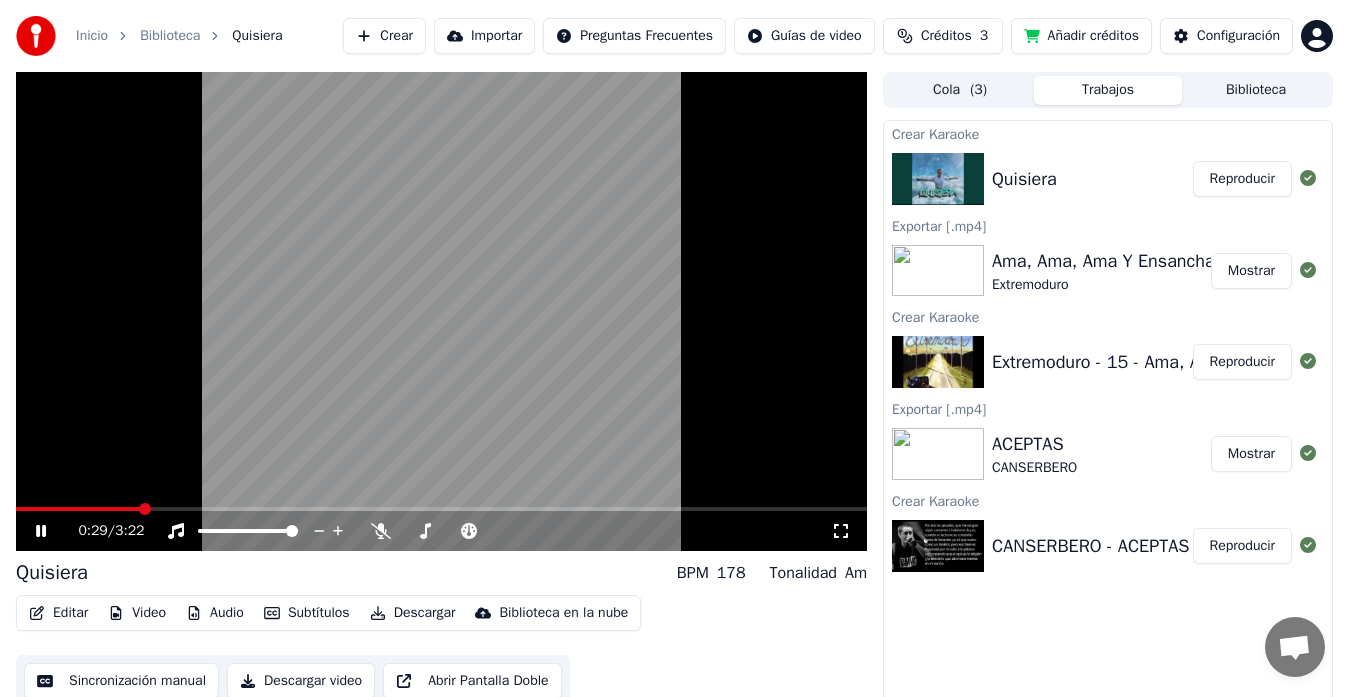 click 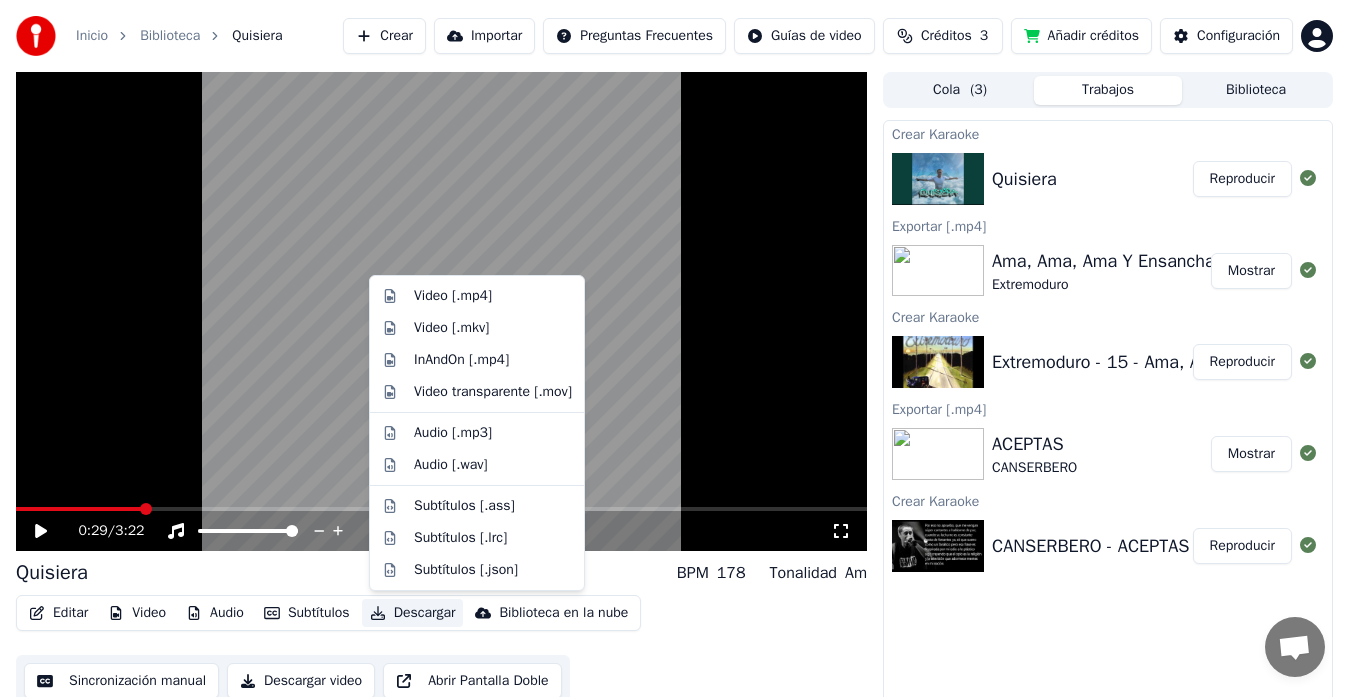 click on "Descargar" at bounding box center [413, 613] 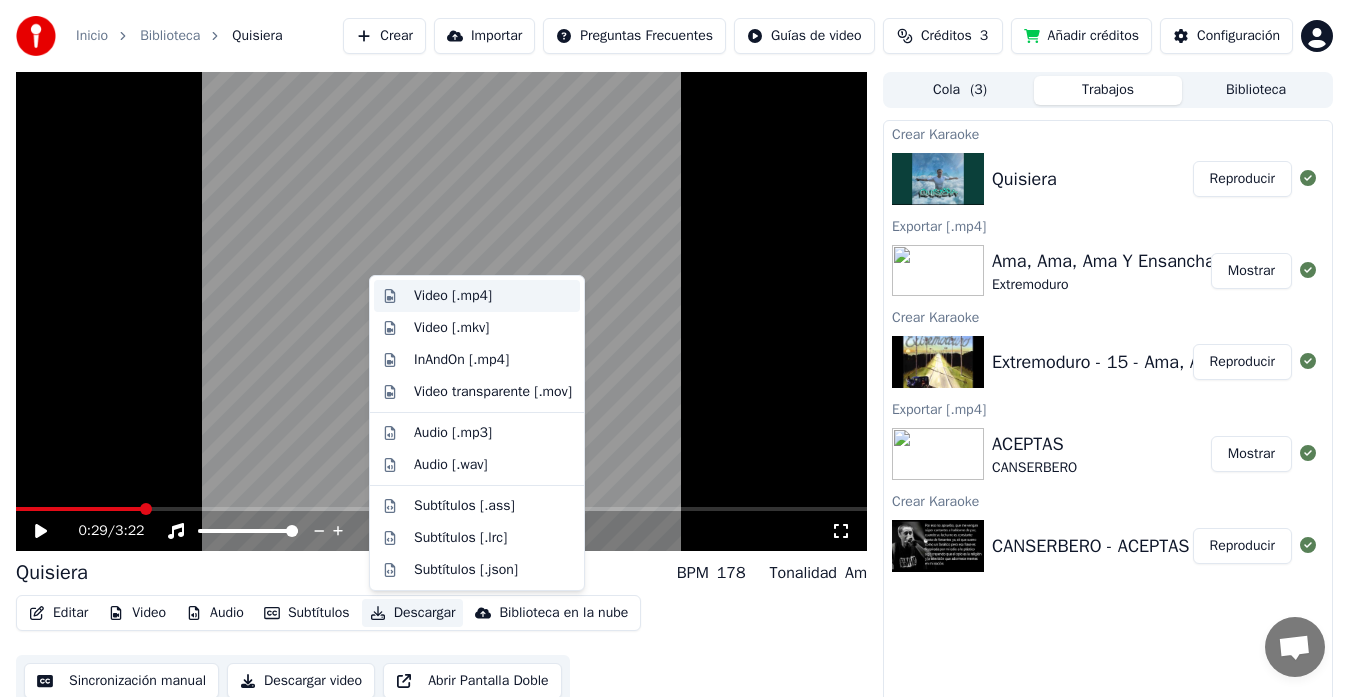 click on "Video [.mp4]" at bounding box center (493, 296) 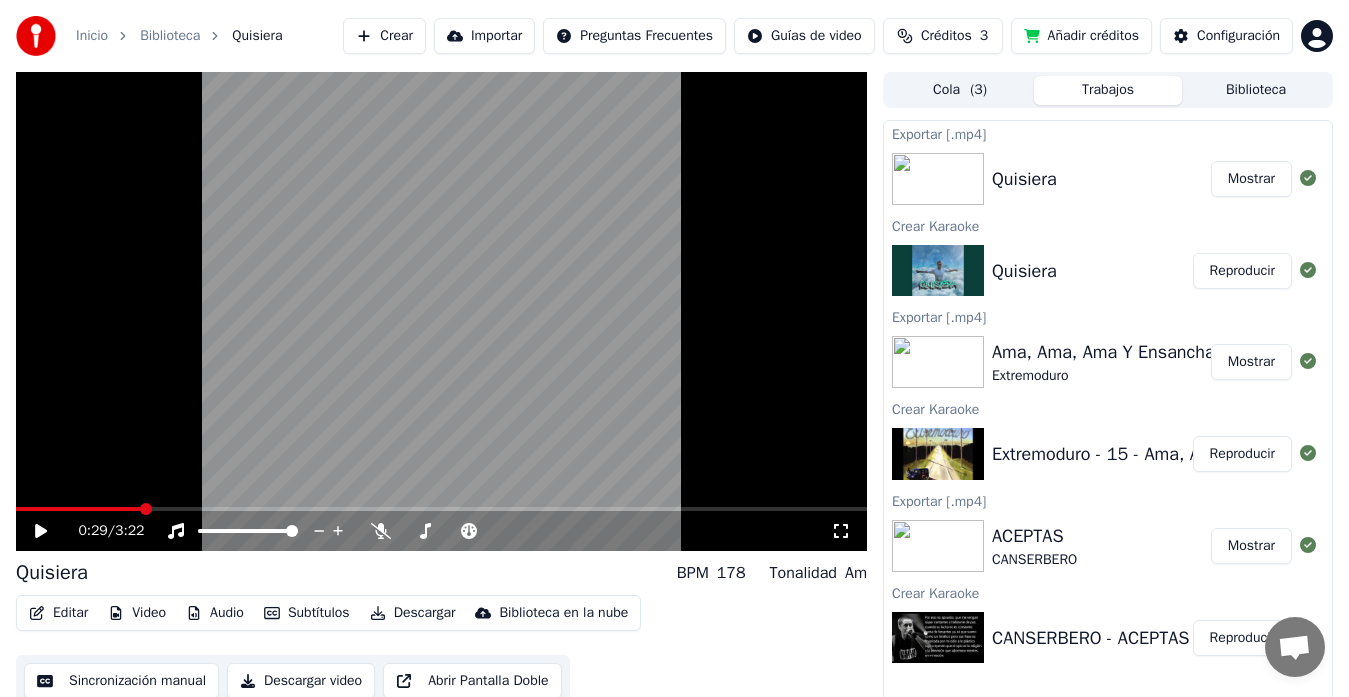 click on "Crear" at bounding box center (384, 36) 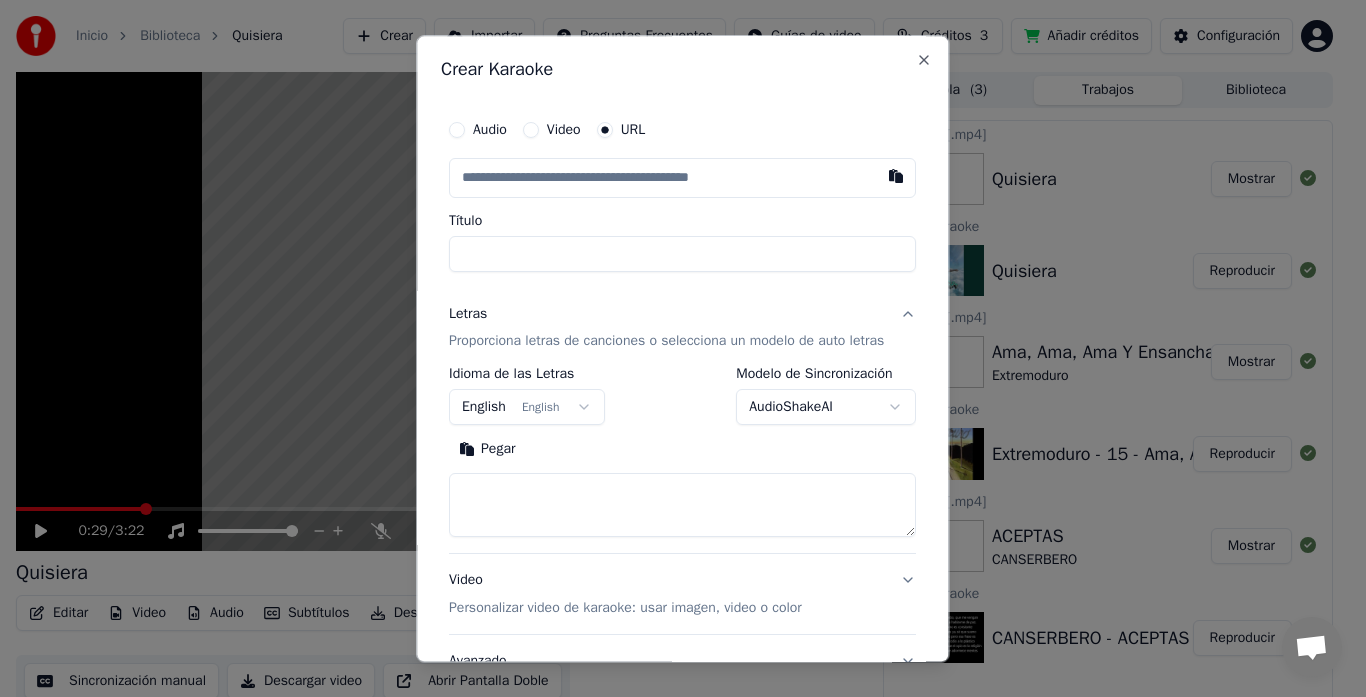 type on "**********" 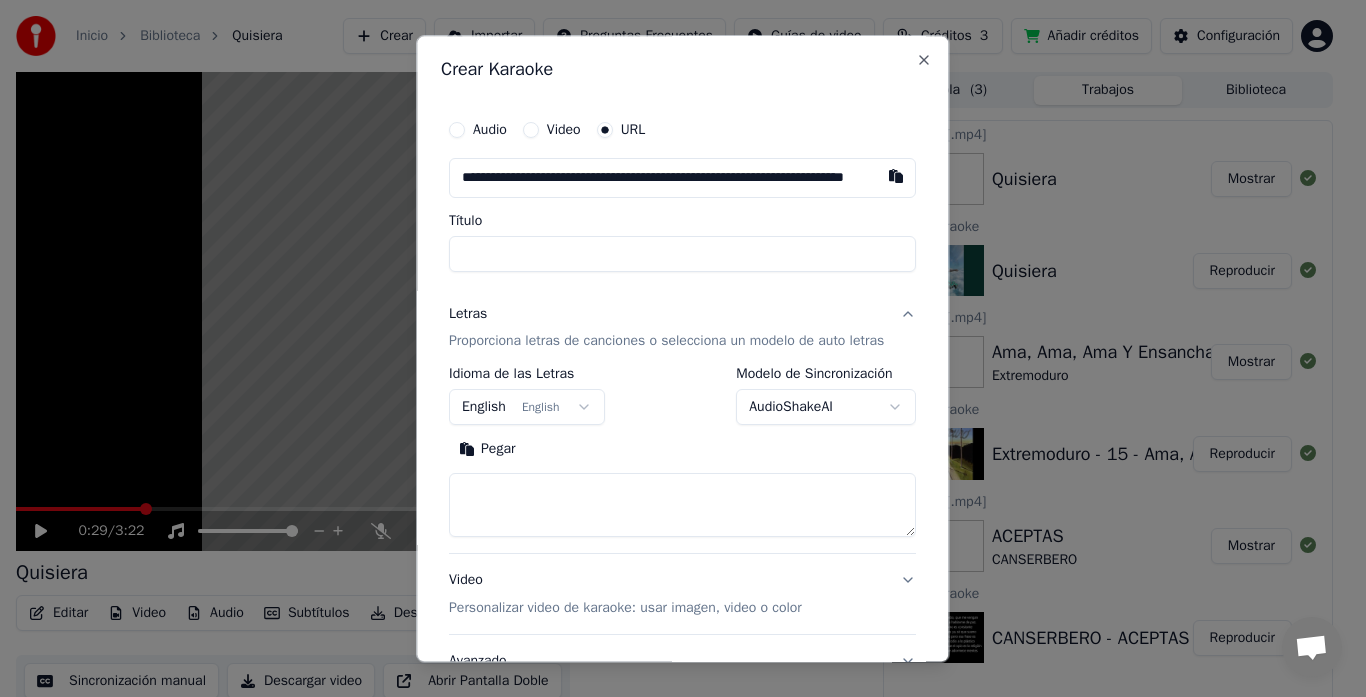 scroll, scrollTop: 0, scrollLeft: 94, axis: horizontal 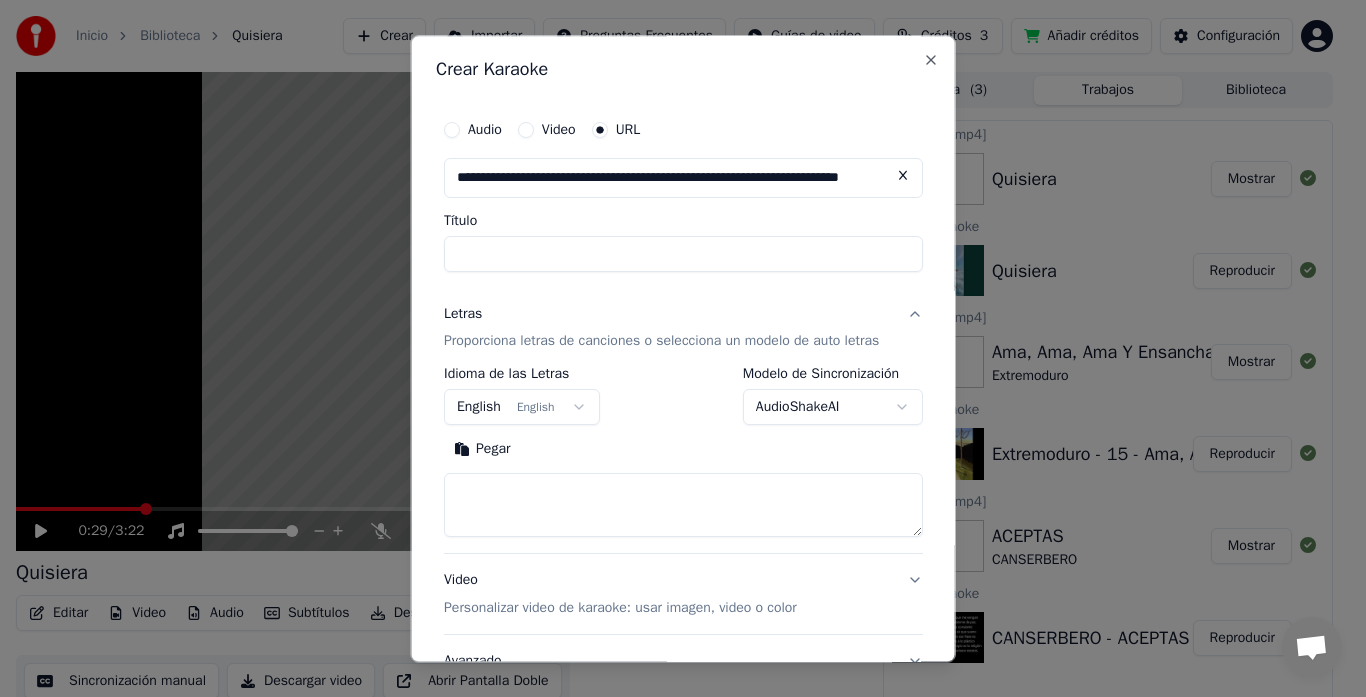 type on "**********" 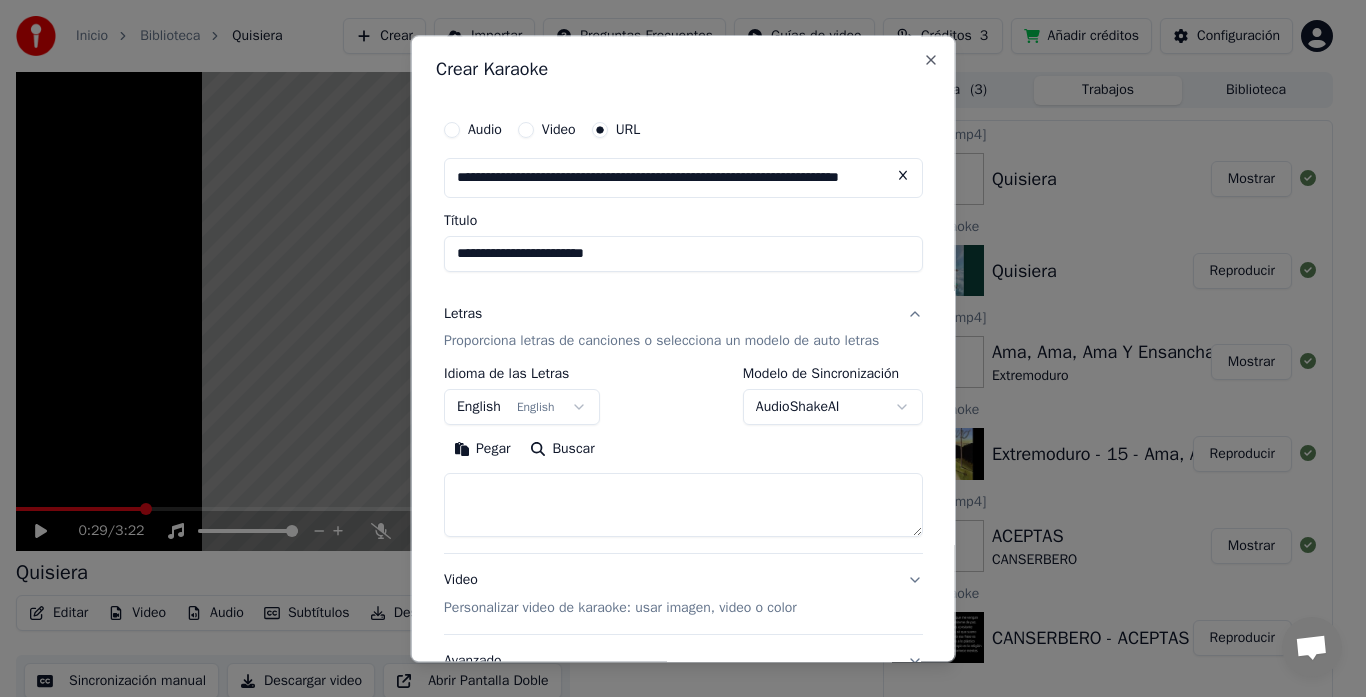 type on "**********" 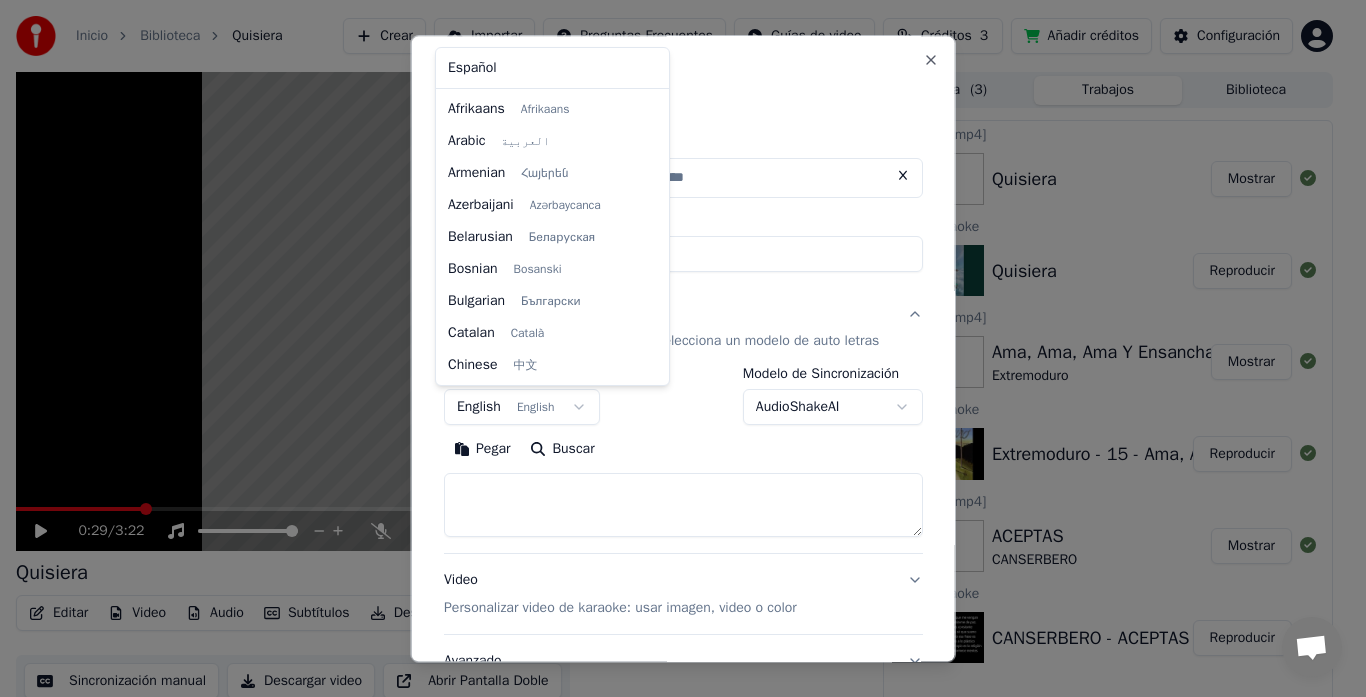 scroll, scrollTop: 0, scrollLeft: 0, axis: both 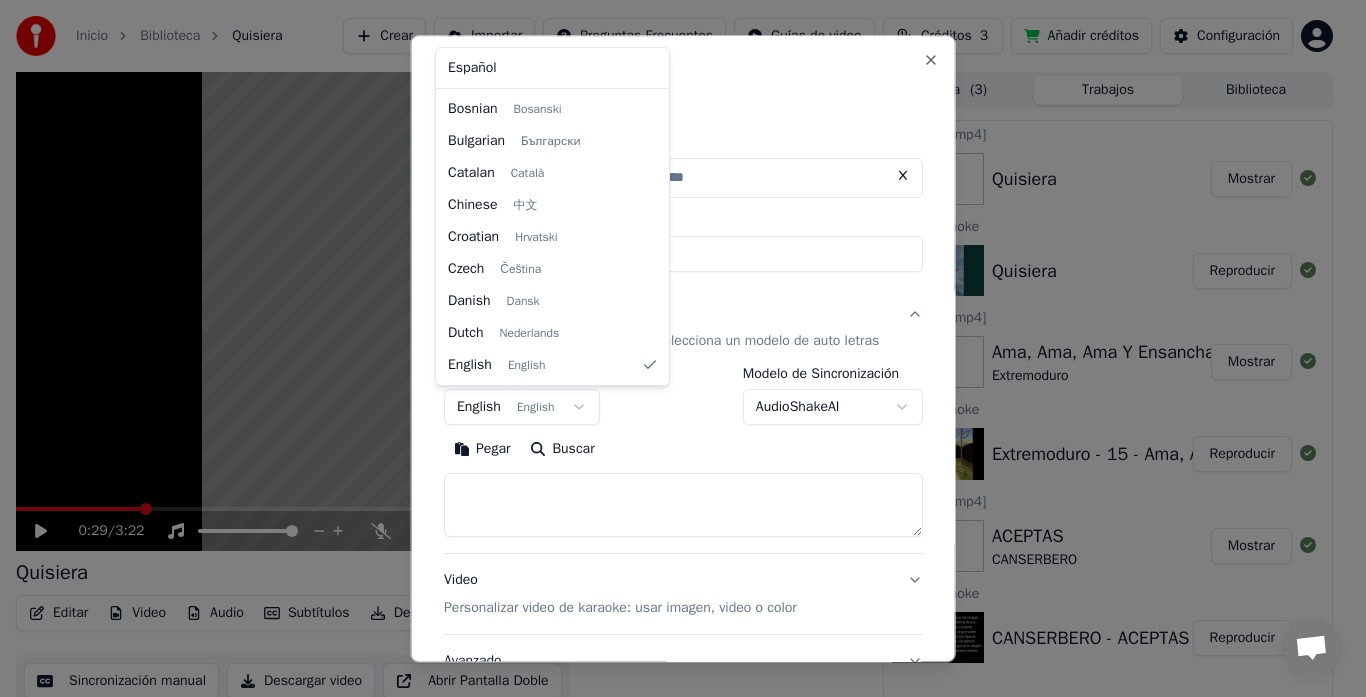select on "**" 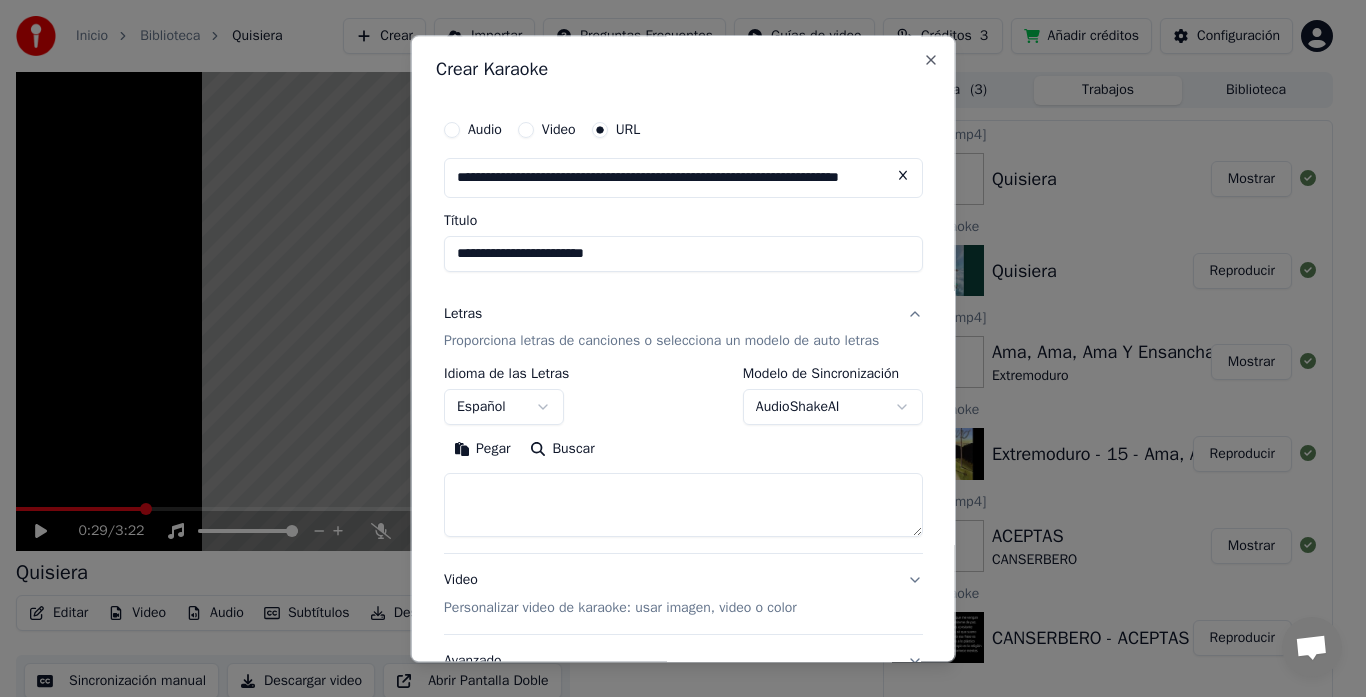 click at bounding box center (683, 506) 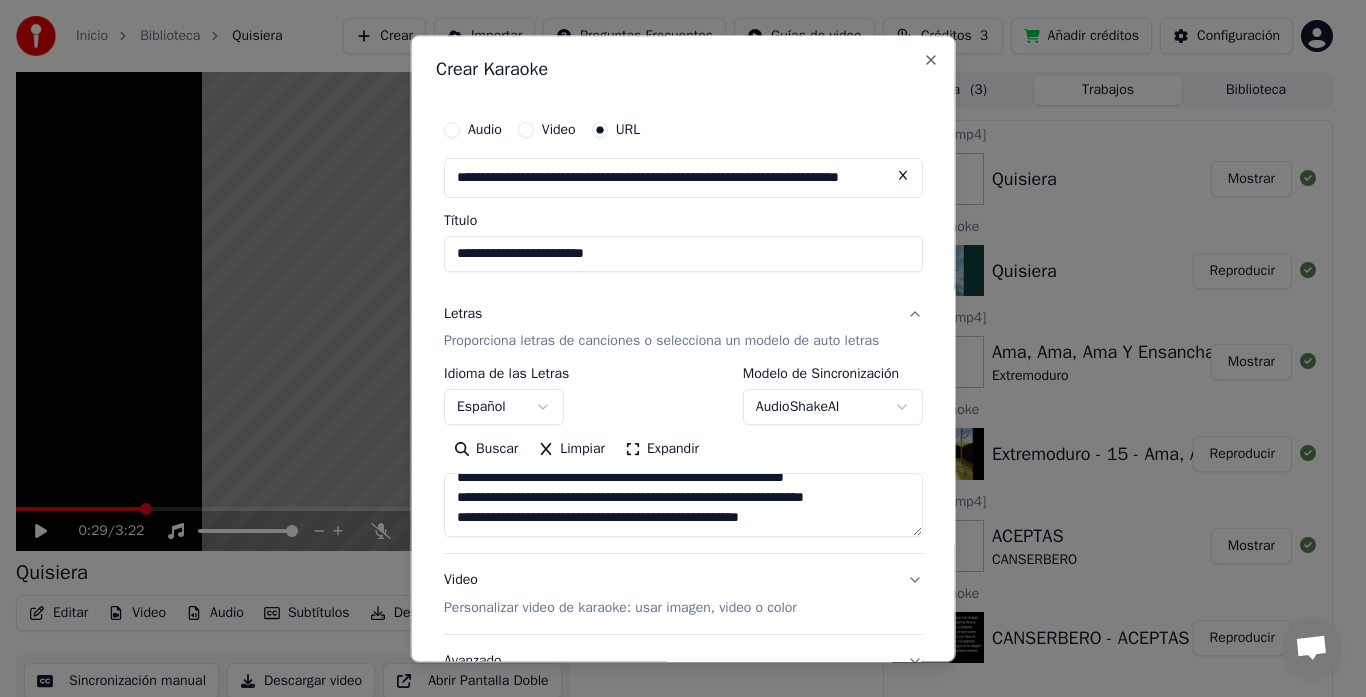 scroll, scrollTop: 633, scrollLeft: 0, axis: vertical 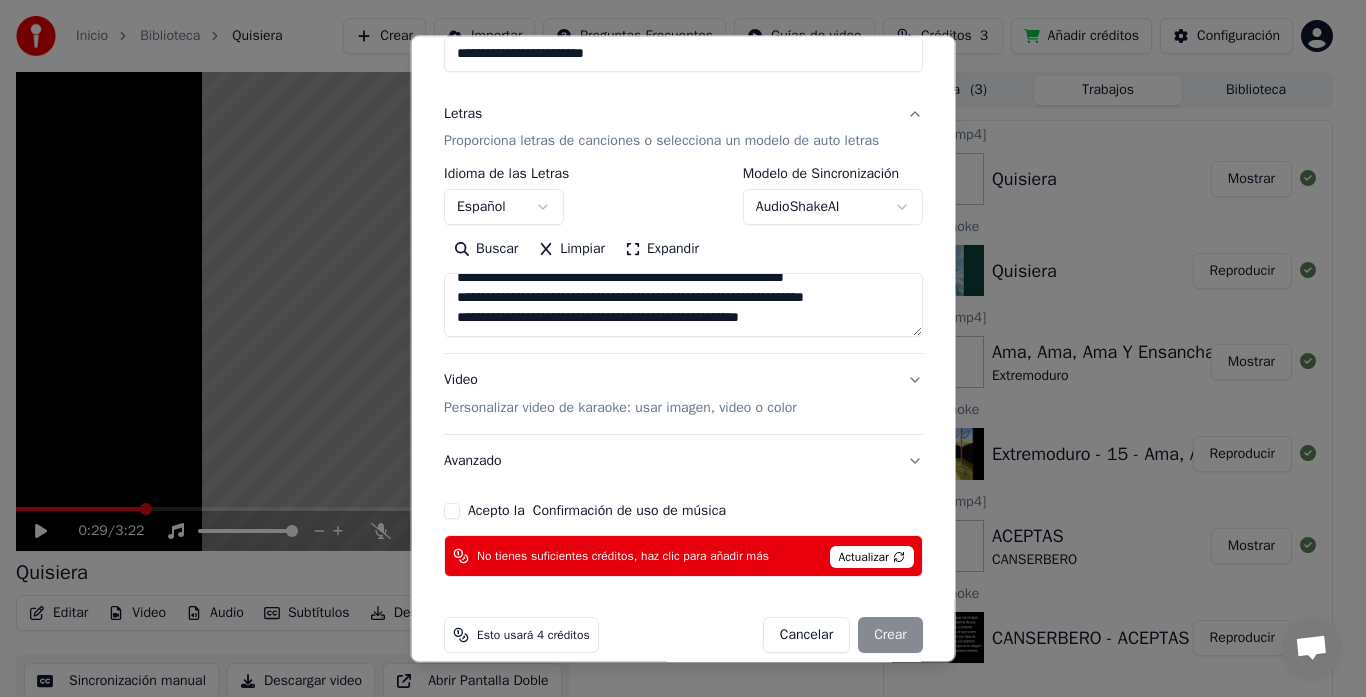 type on "**********" 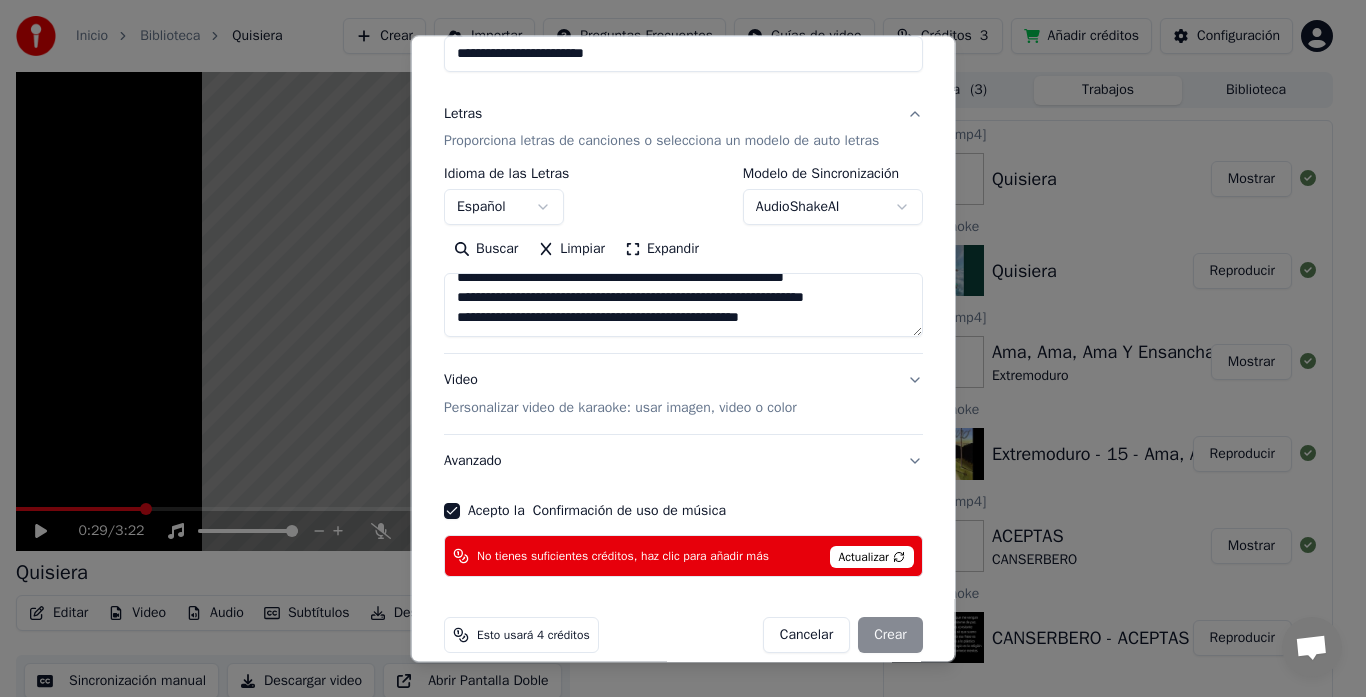 scroll, scrollTop: 224, scrollLeft: 0, axis: vertical 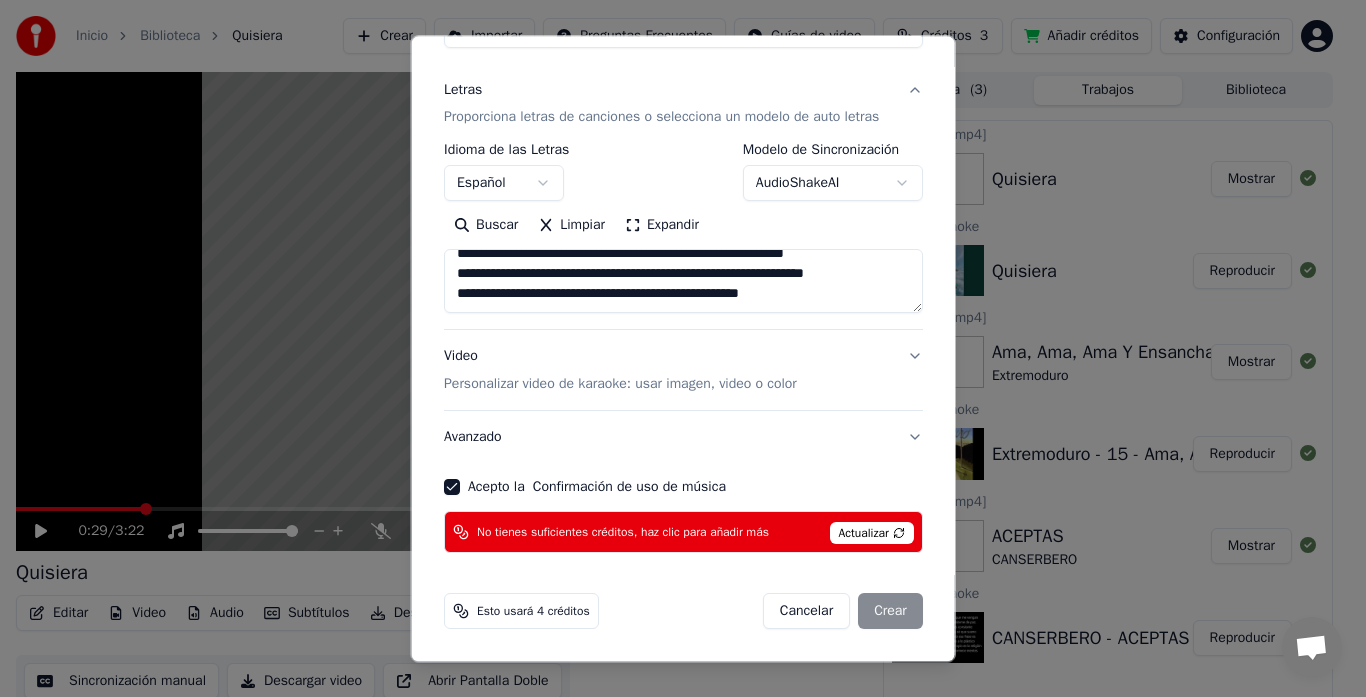 click on "Actualizar" at bounding box center [871, 534] 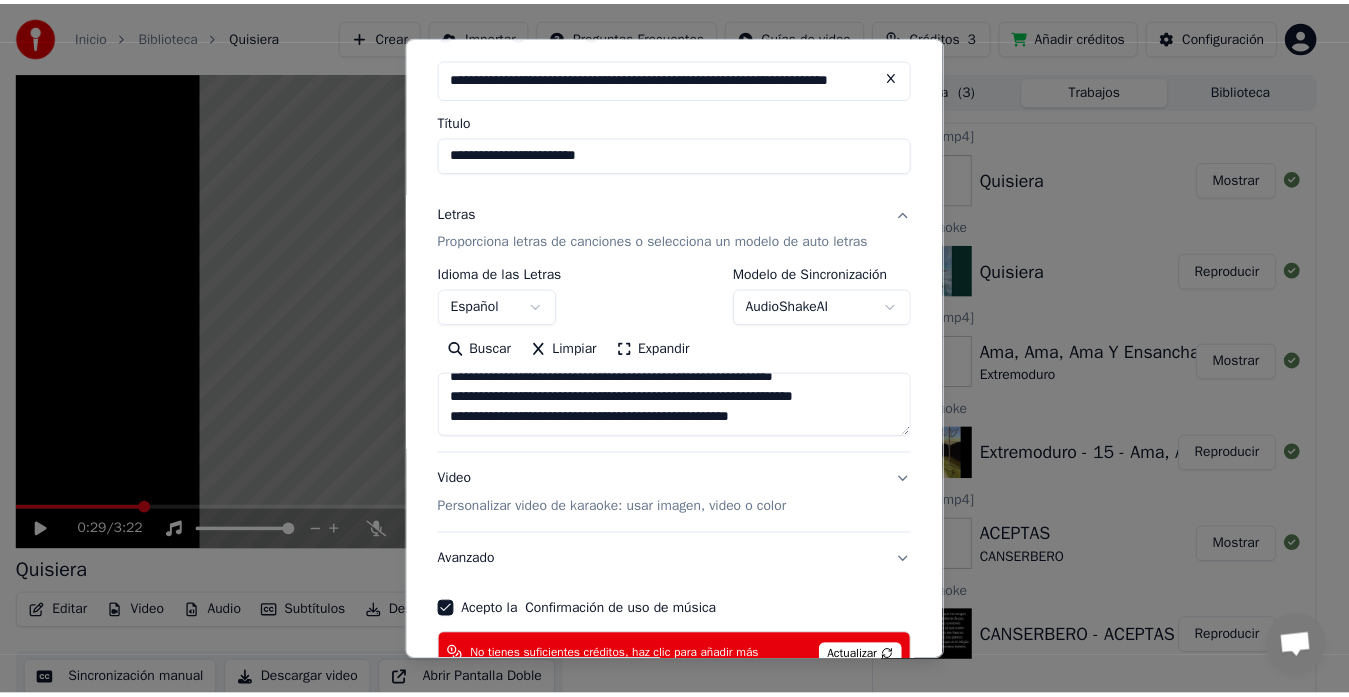 scroll, scrollTop: 0, scrollLeft: 0, axis: both 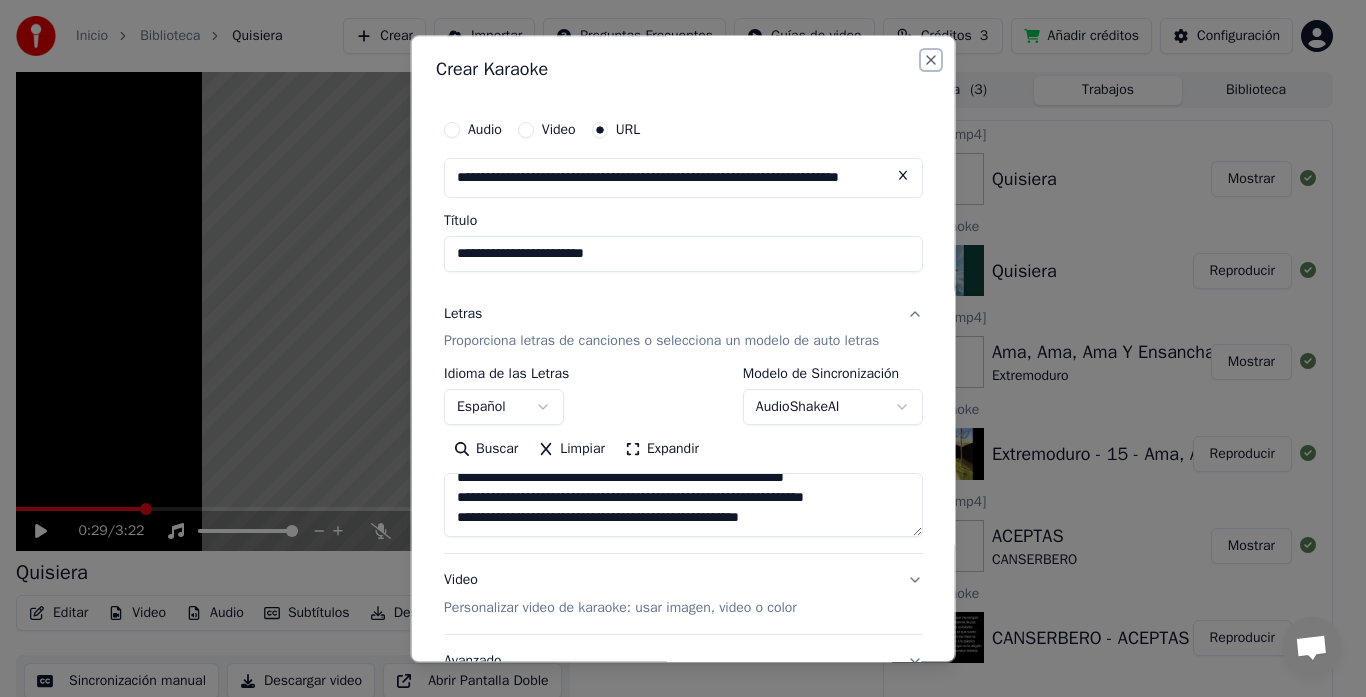 click on "Close" at bounding box center (930, 60) 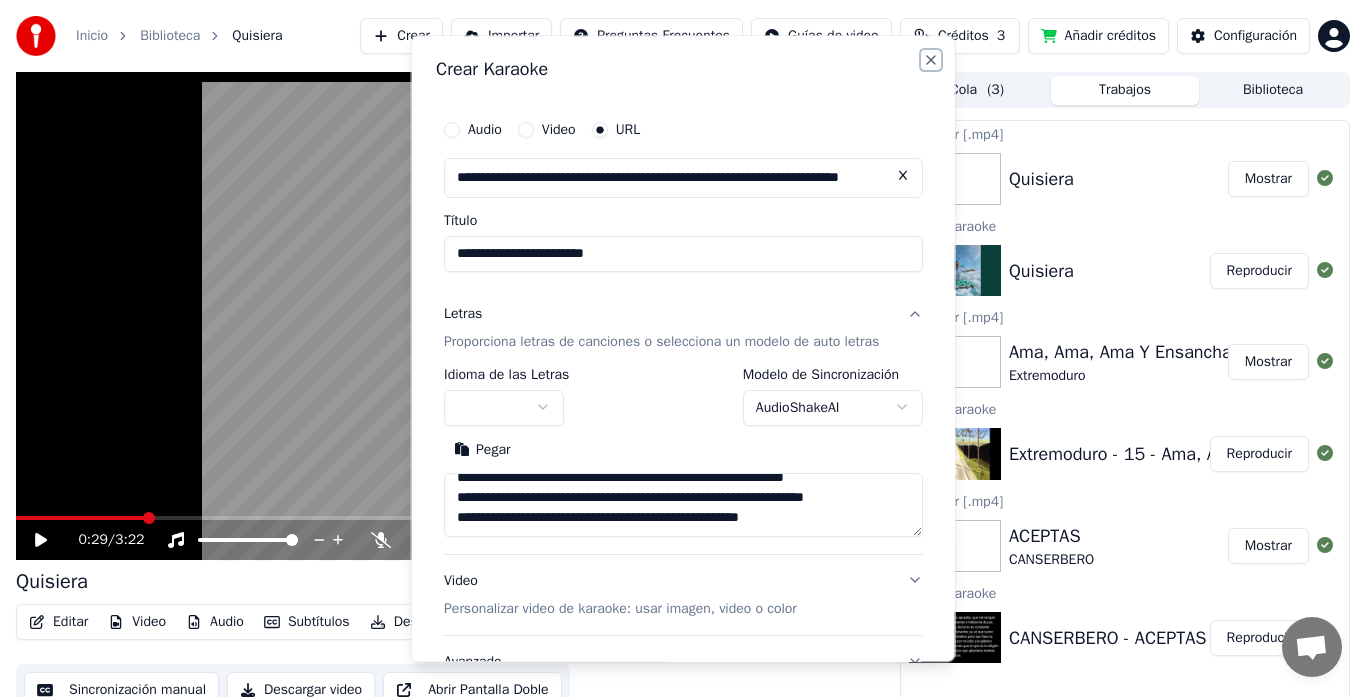 type 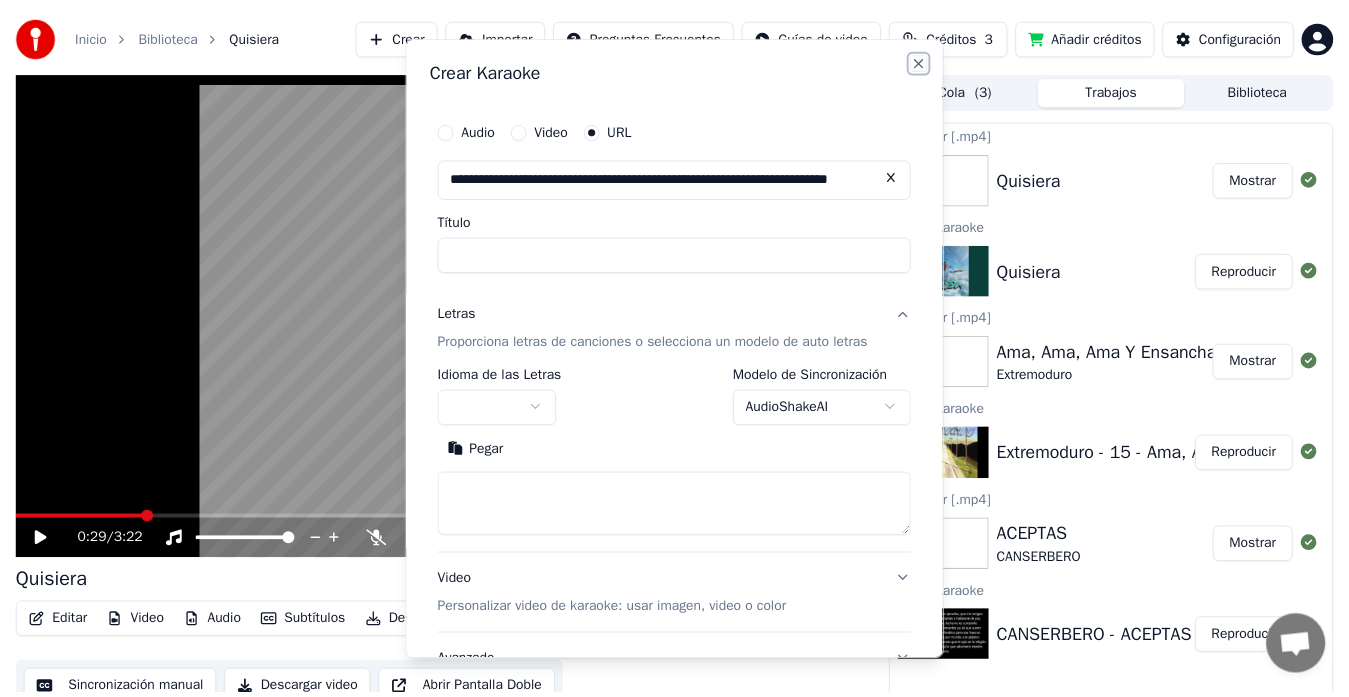 scroll, scrollTop: 0, scrollLeft: 0, axis: both 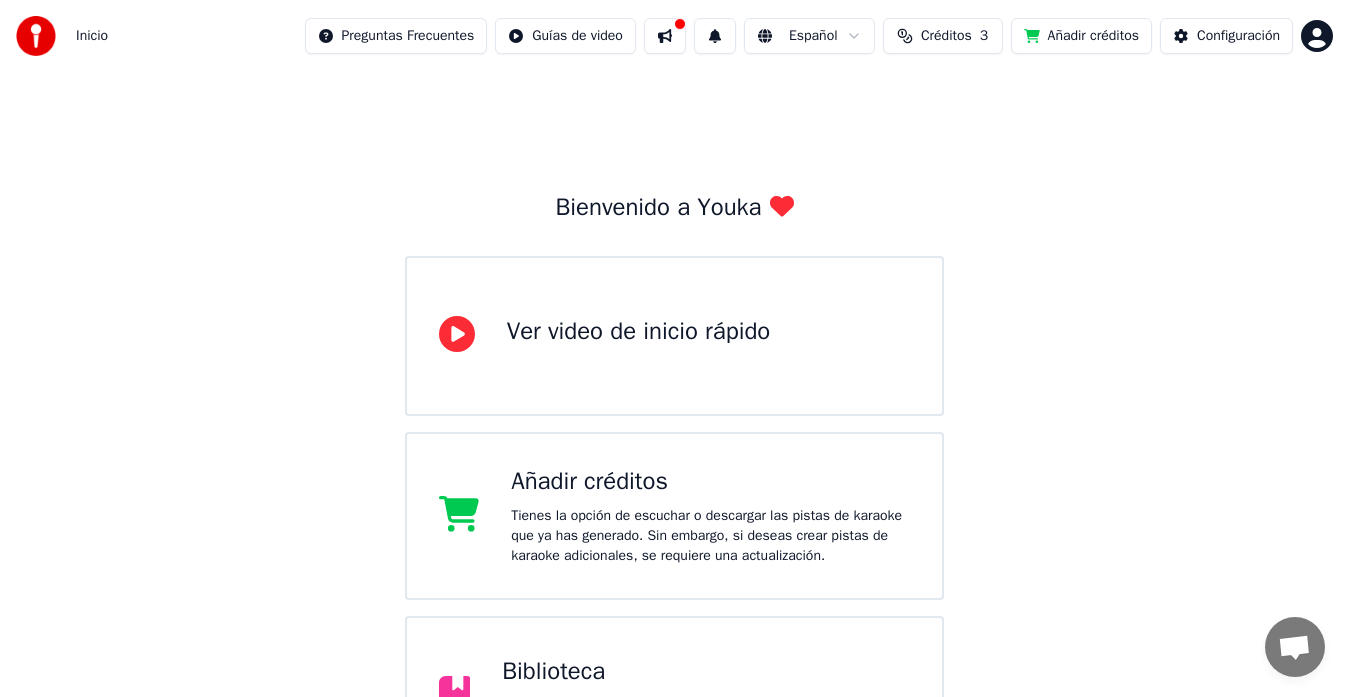 click on "Créditos 3" at bounding box center [943, 36] 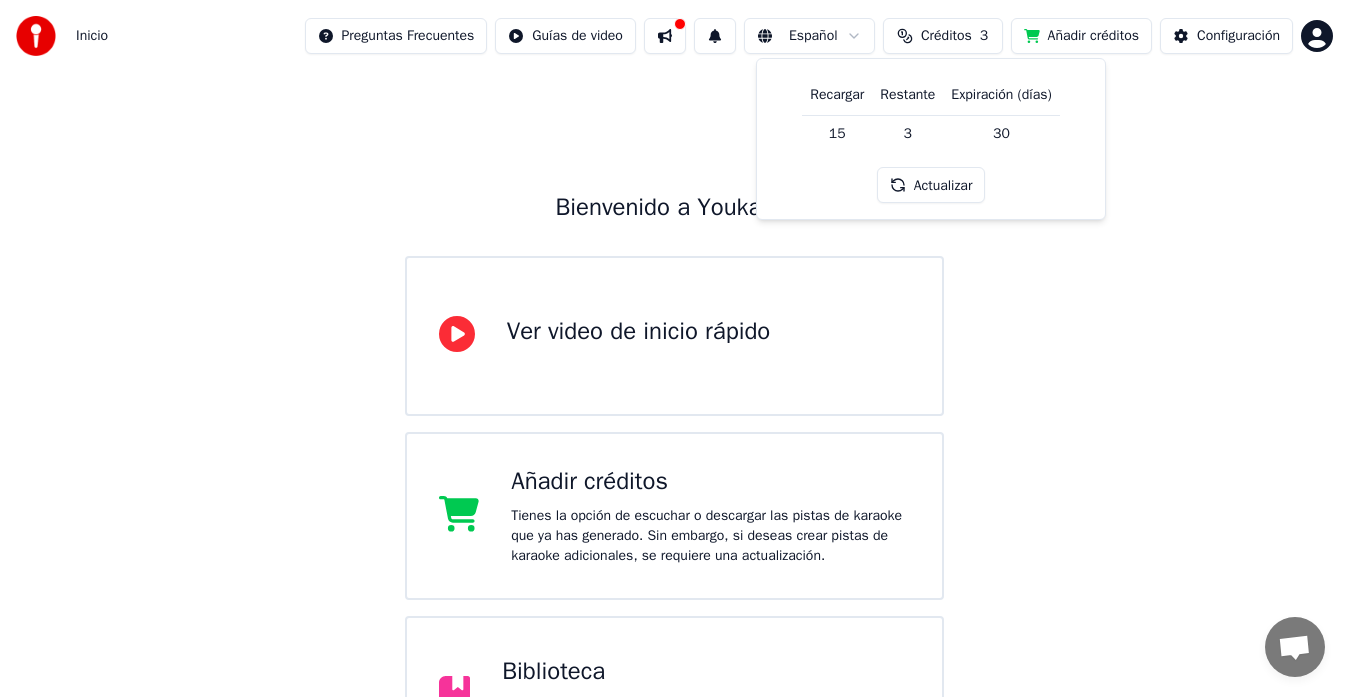 click on "Actualizar" at bounding box center [931, 185] 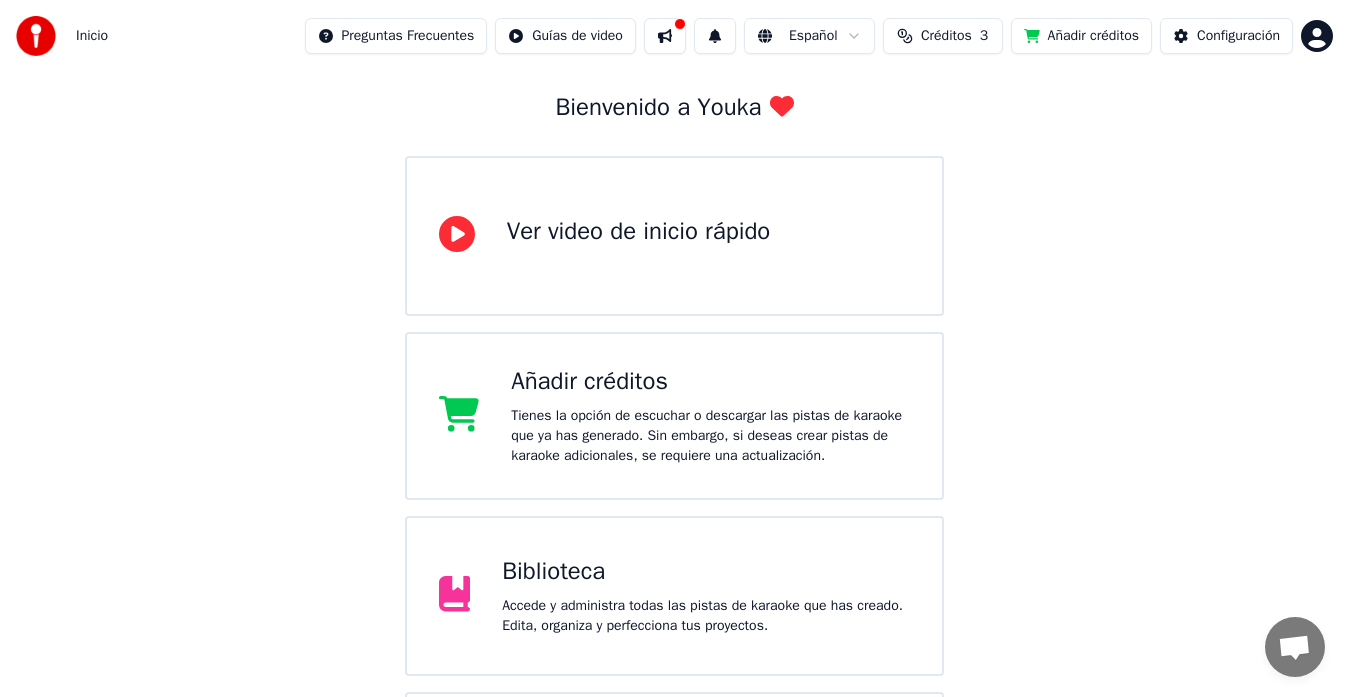 click on "Accede y administra todas las pistas de karaoke que has creado. Edita, organiza y perfecciona tus proyectos." at bounding box center [706, 616] 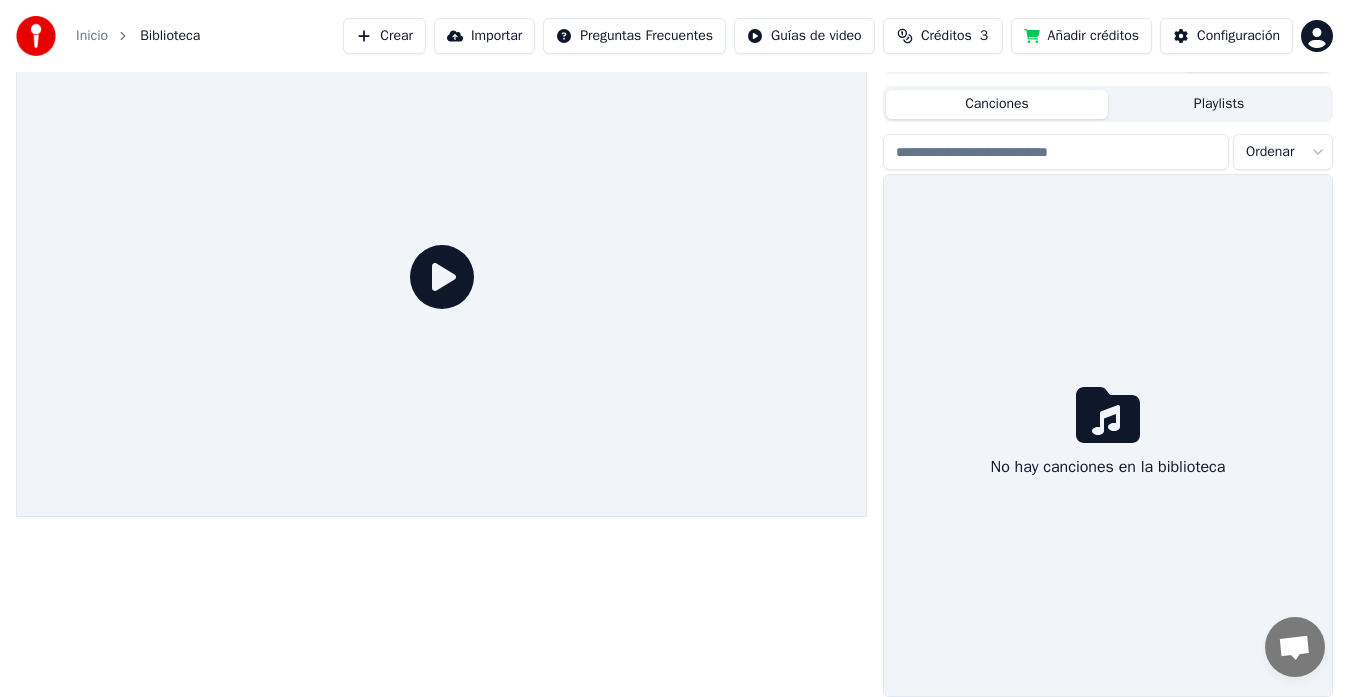 scroll, scrollTop: 34, scrollLeft: 0, axis: vertical 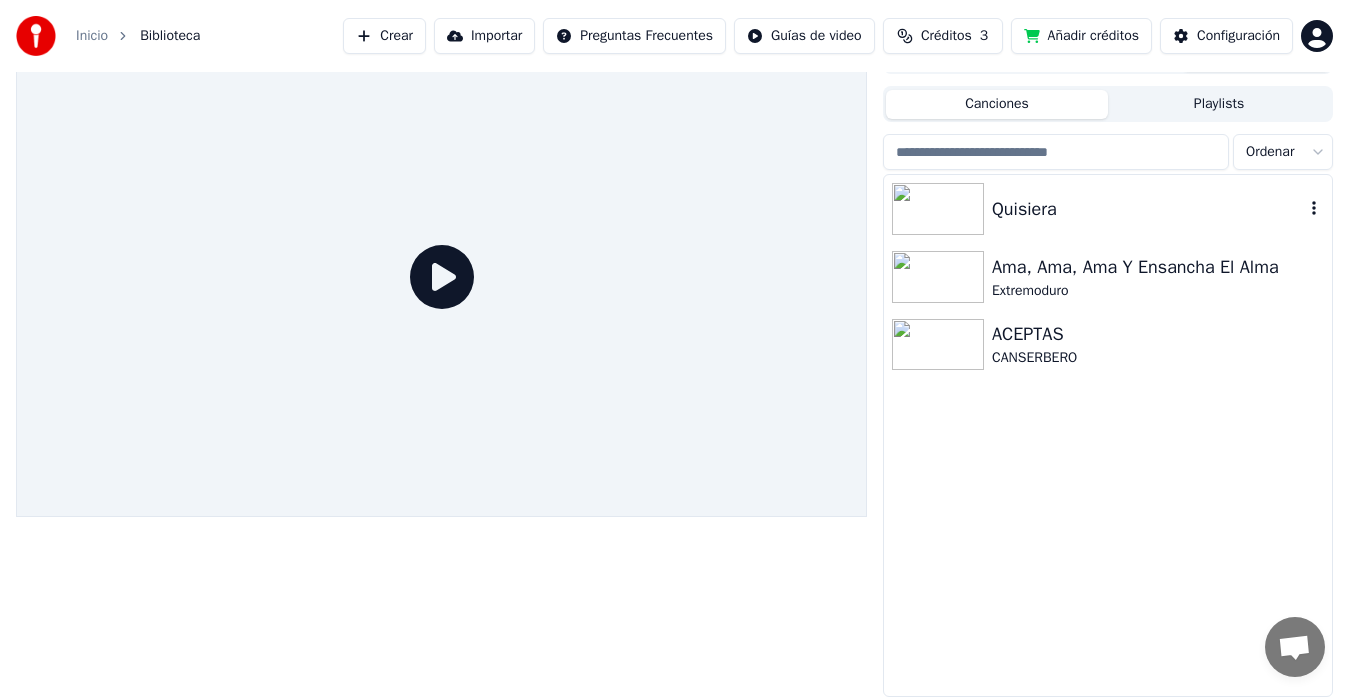 click on "Quisiera" at bounding box center (1148, 209) 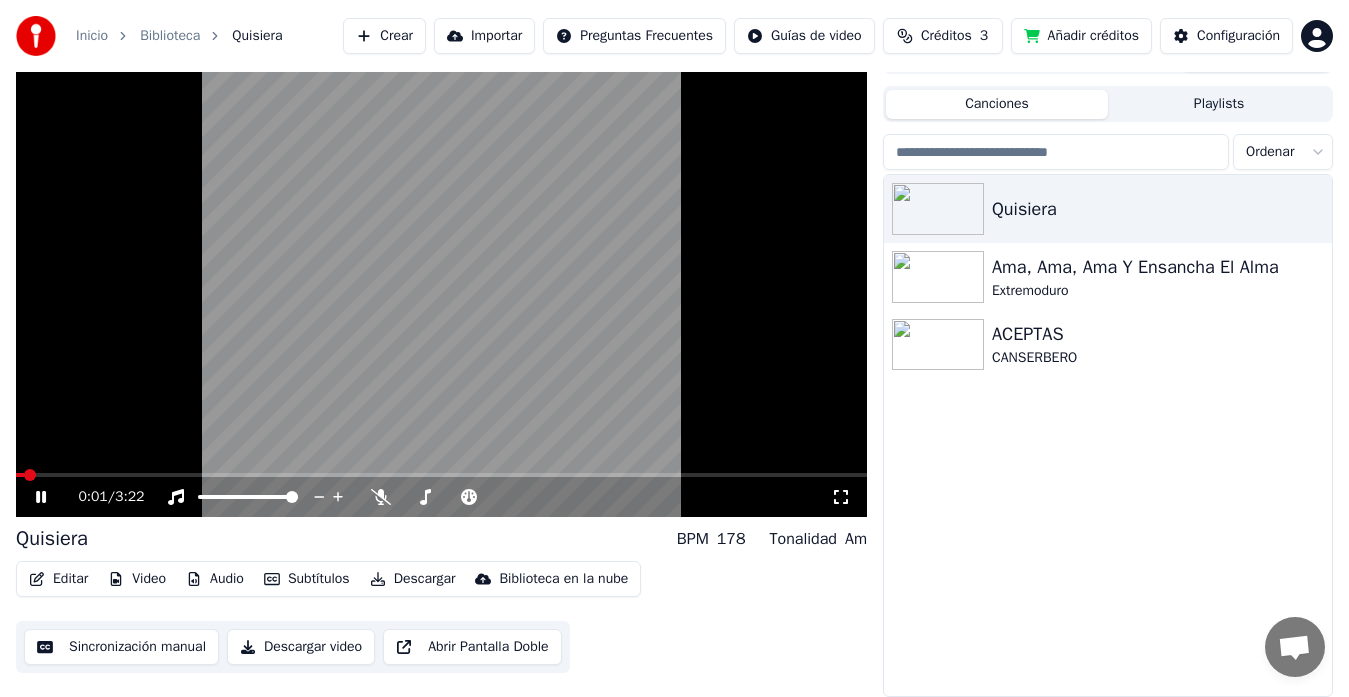 click 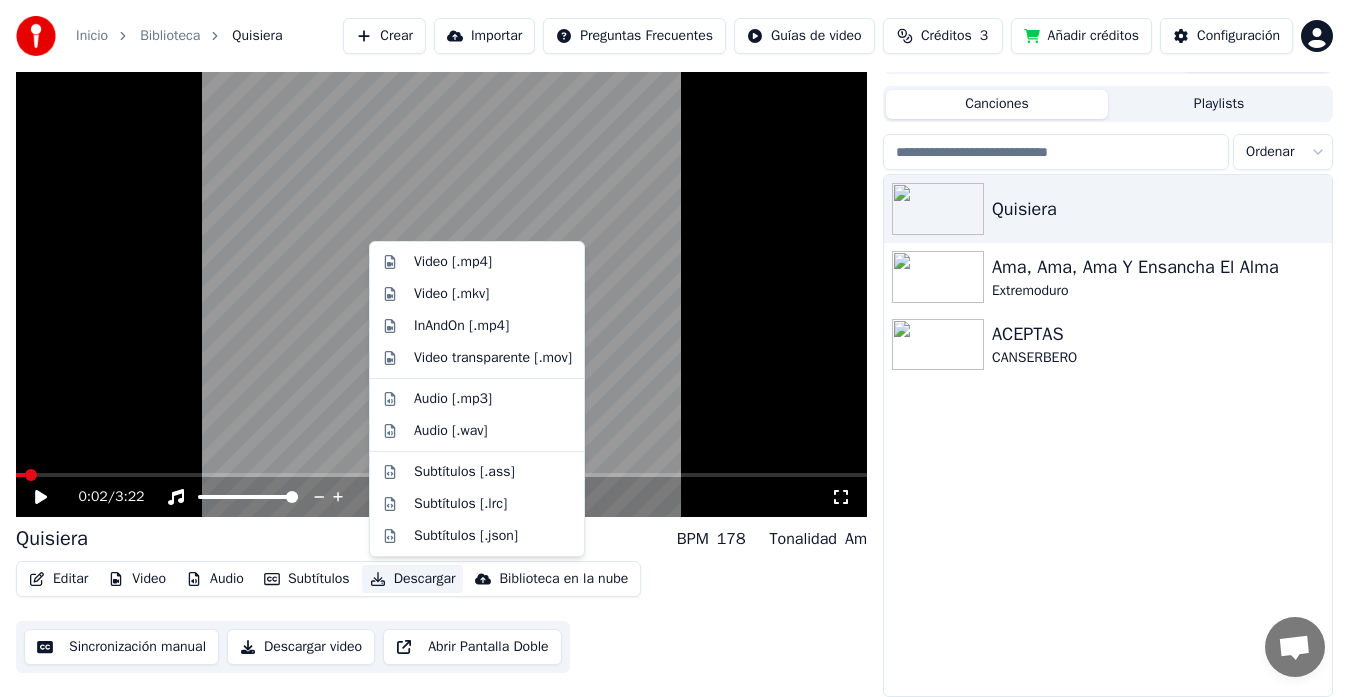 click on "Descargar" at bounding box center [413, 579] 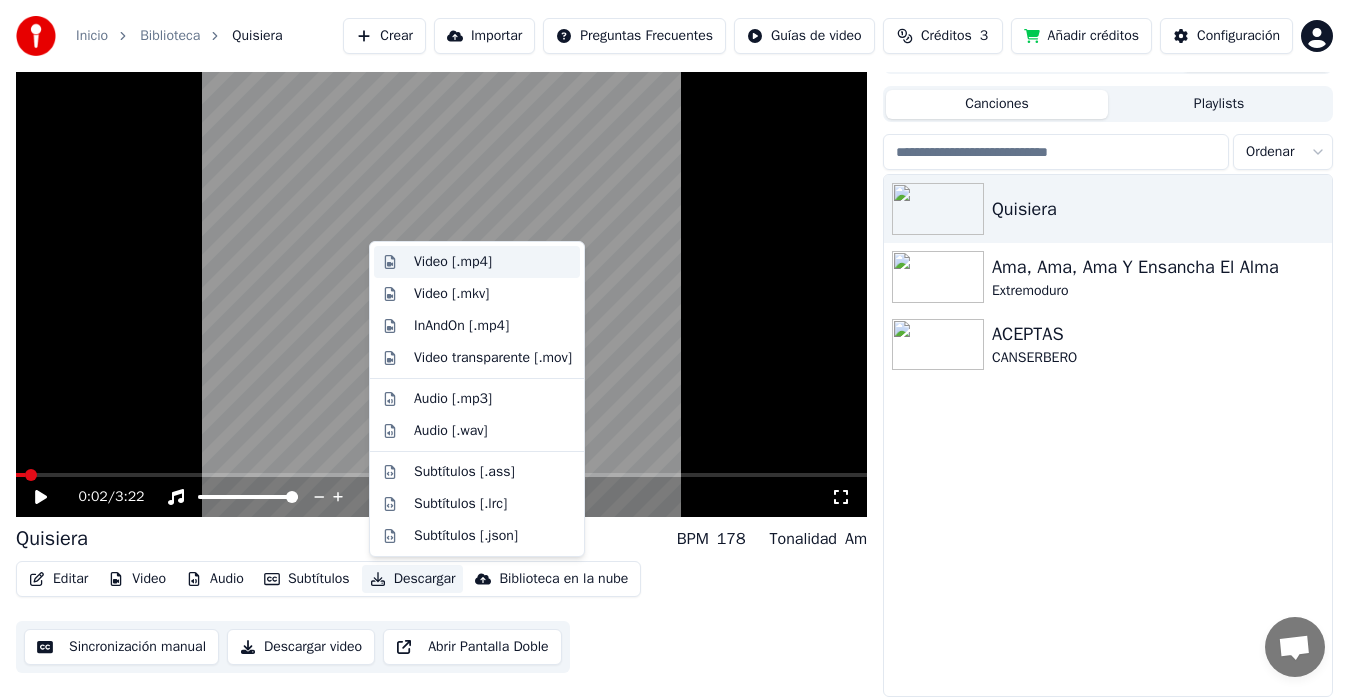 click on "Video [.mp4]" at bounding box center (477, 262) 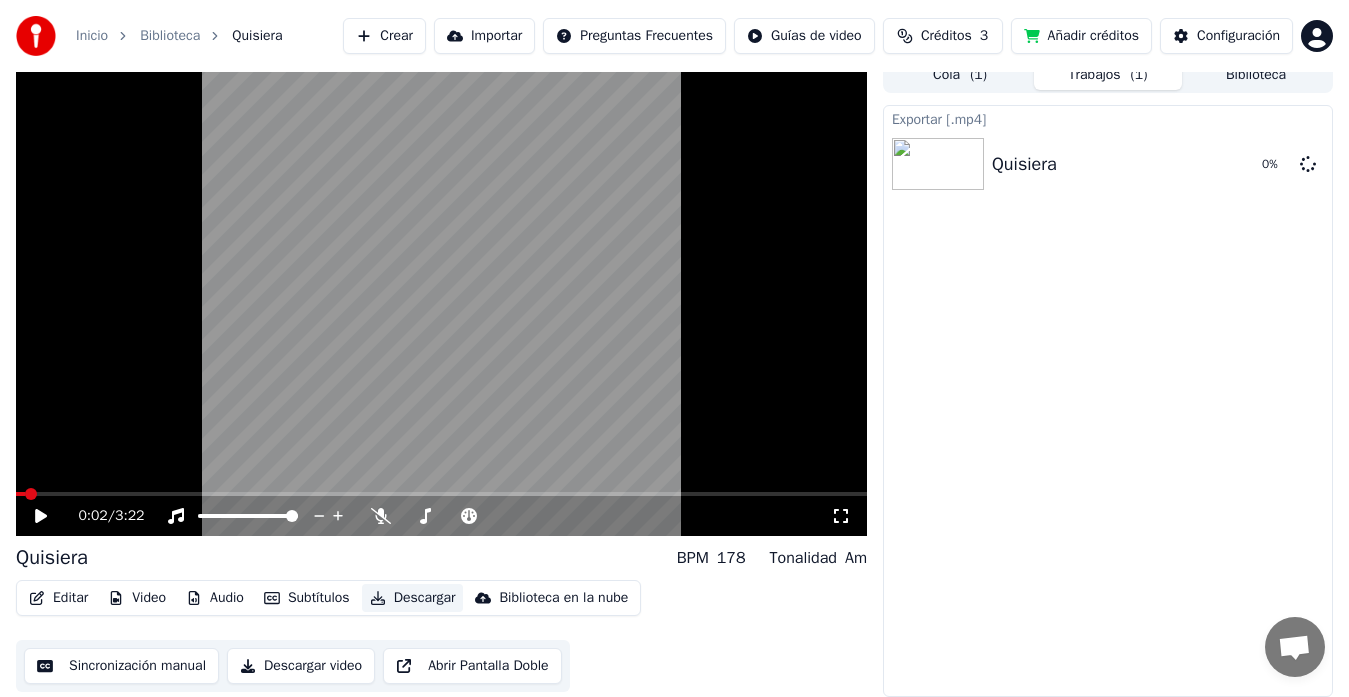 scroll, scrollTop: 15, scrollLeft: 0, axis: vertical 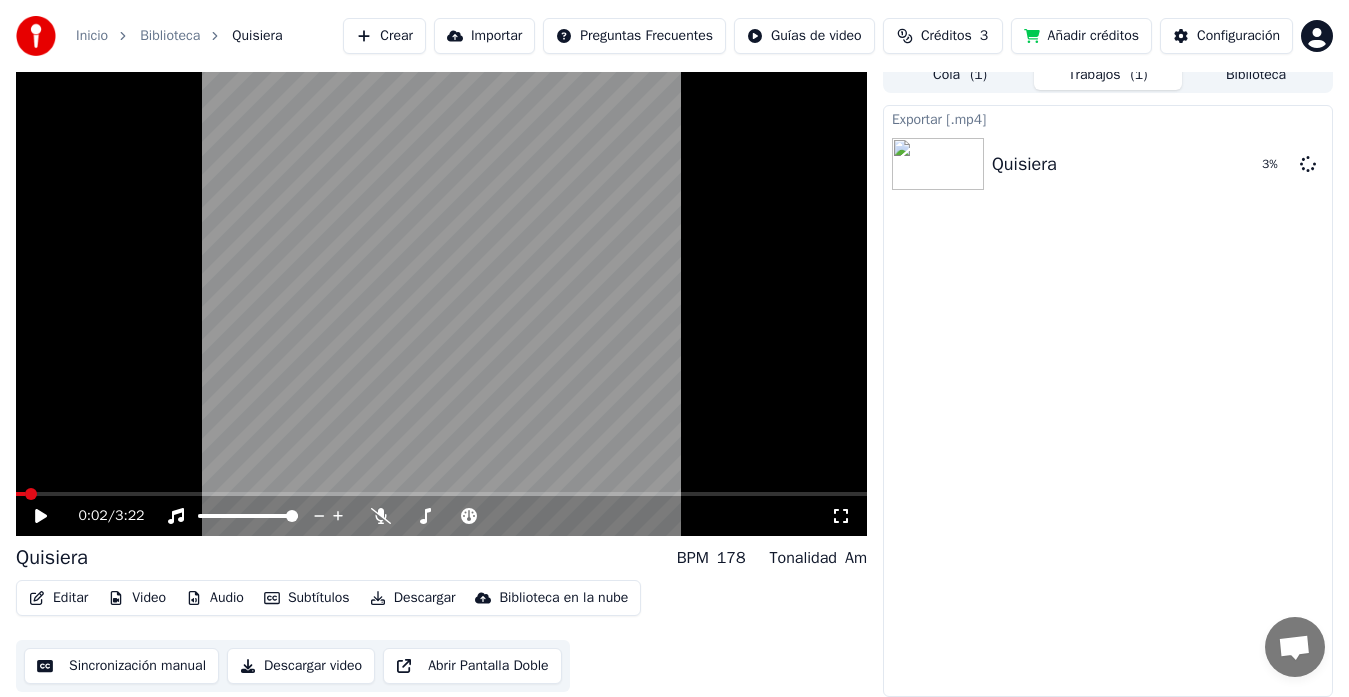 click on "Descargar video" at bounding box center [301, 666] 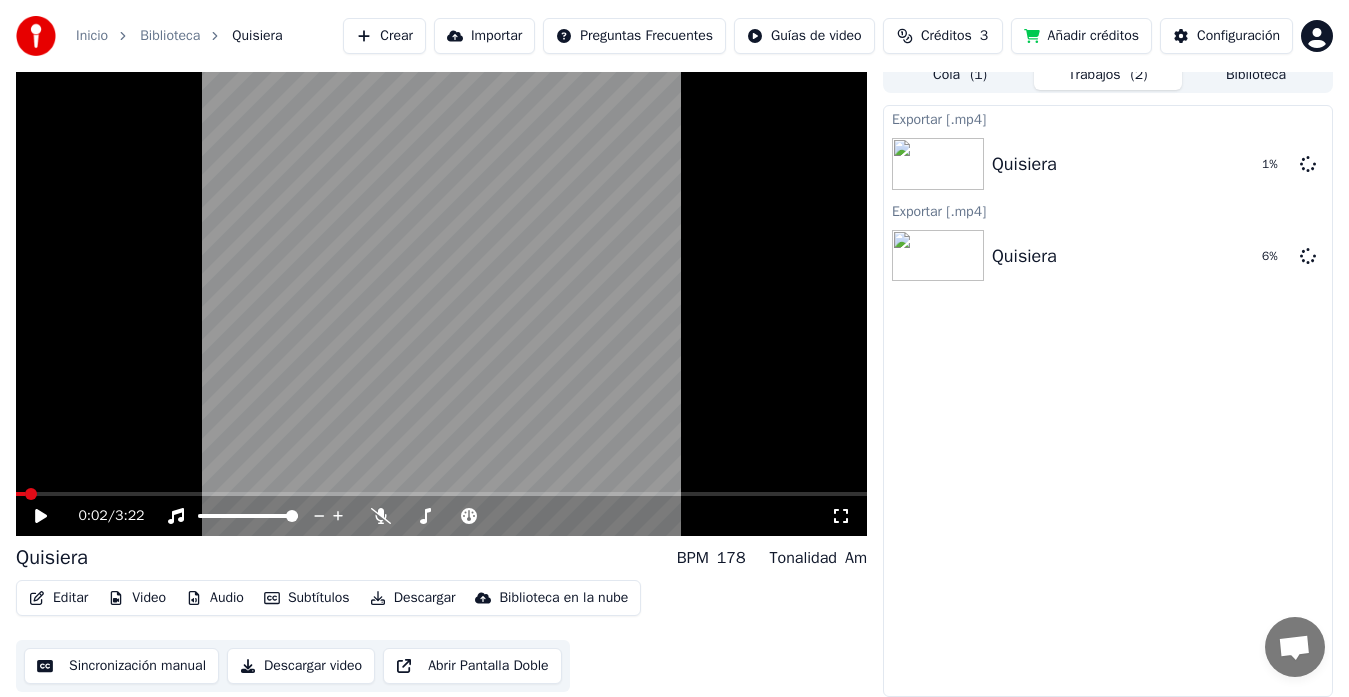 click on "Descargar video" at bounding box center (301, 666) 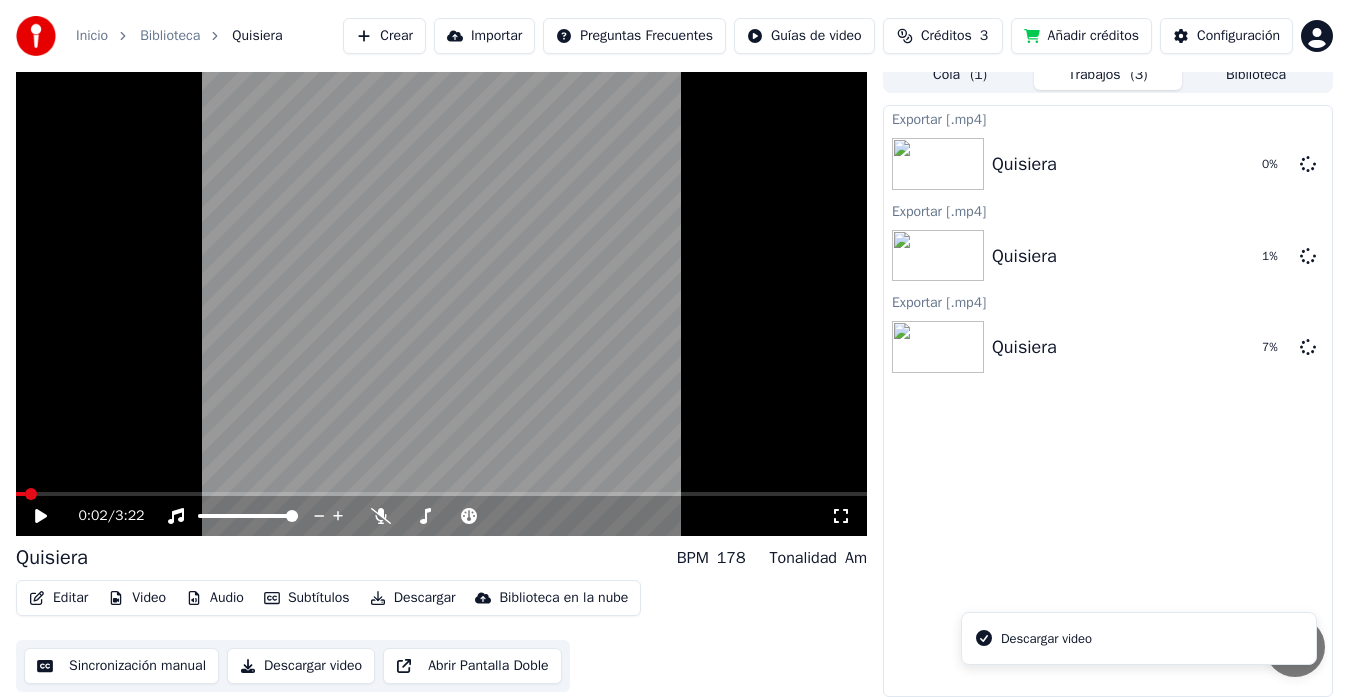 click on "Descargar video" at bounding box center [1139, 639] 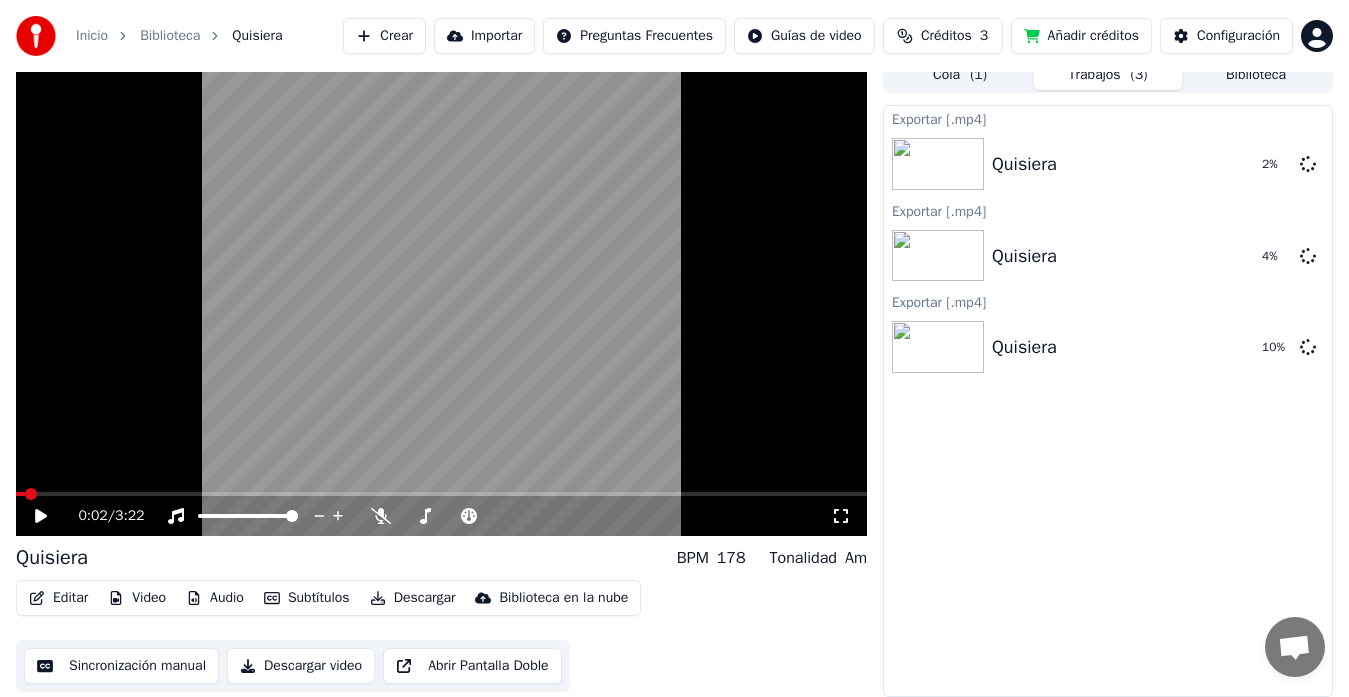 type 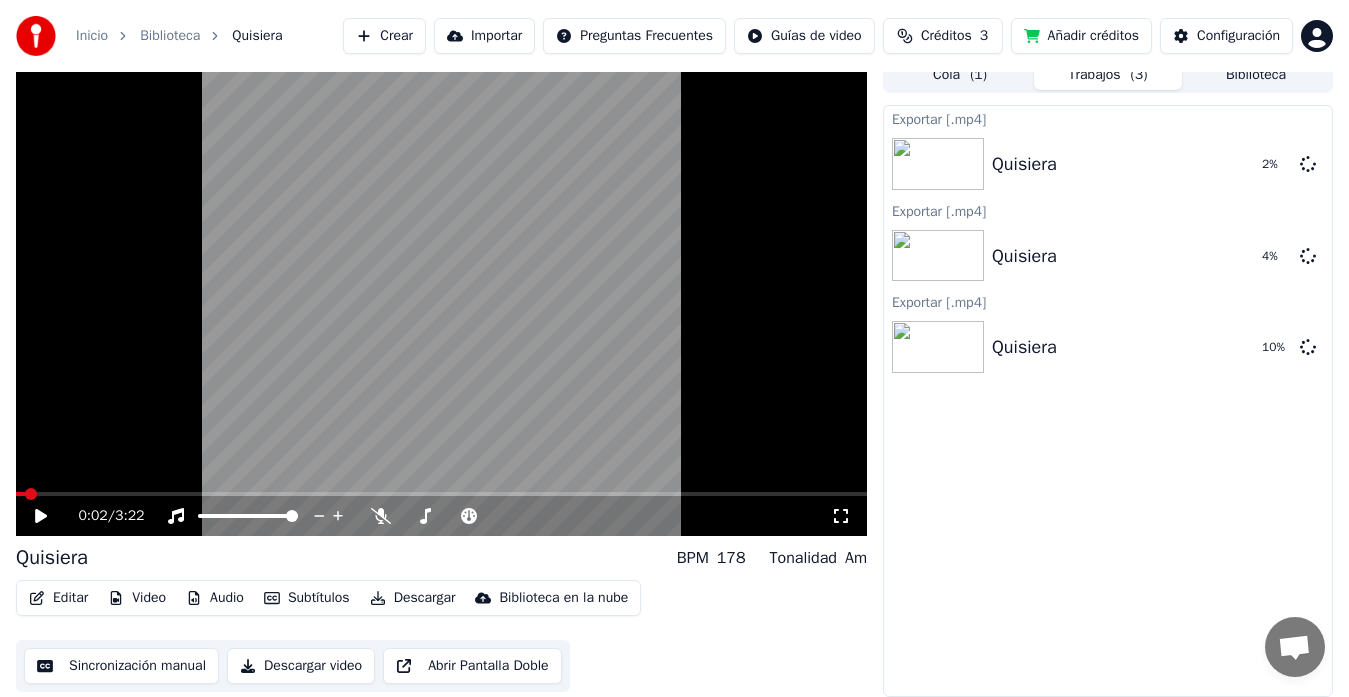 click on "Descargar video" at bounding box center [301, 666] 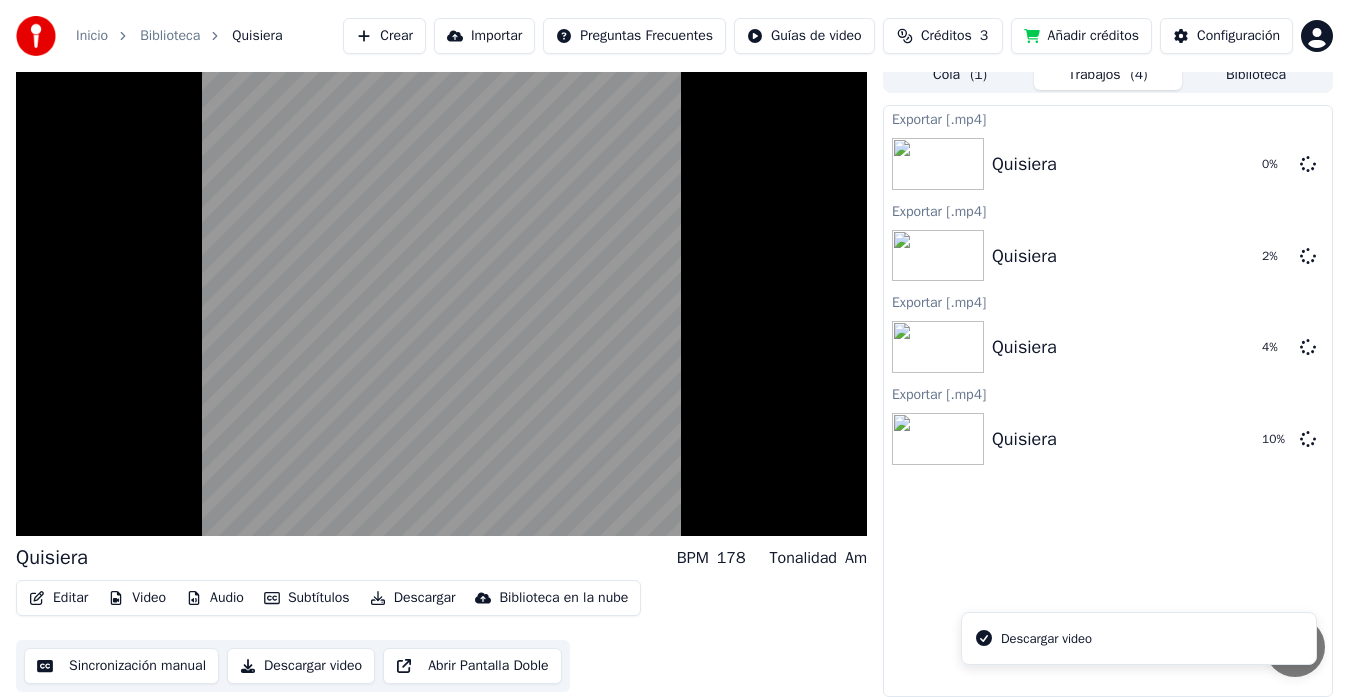 click on "Descargar video" at bounding box center [301, 666] 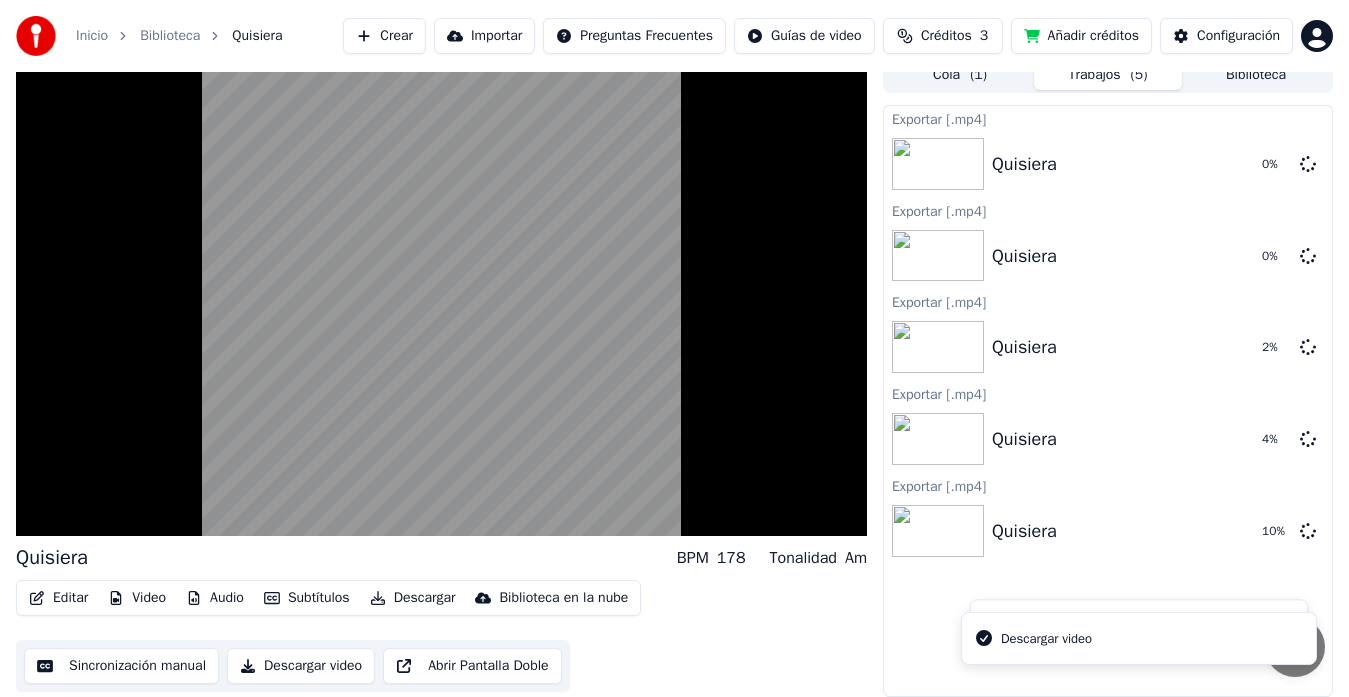 click on "Descargar video" at bounding box center (301, 666) 